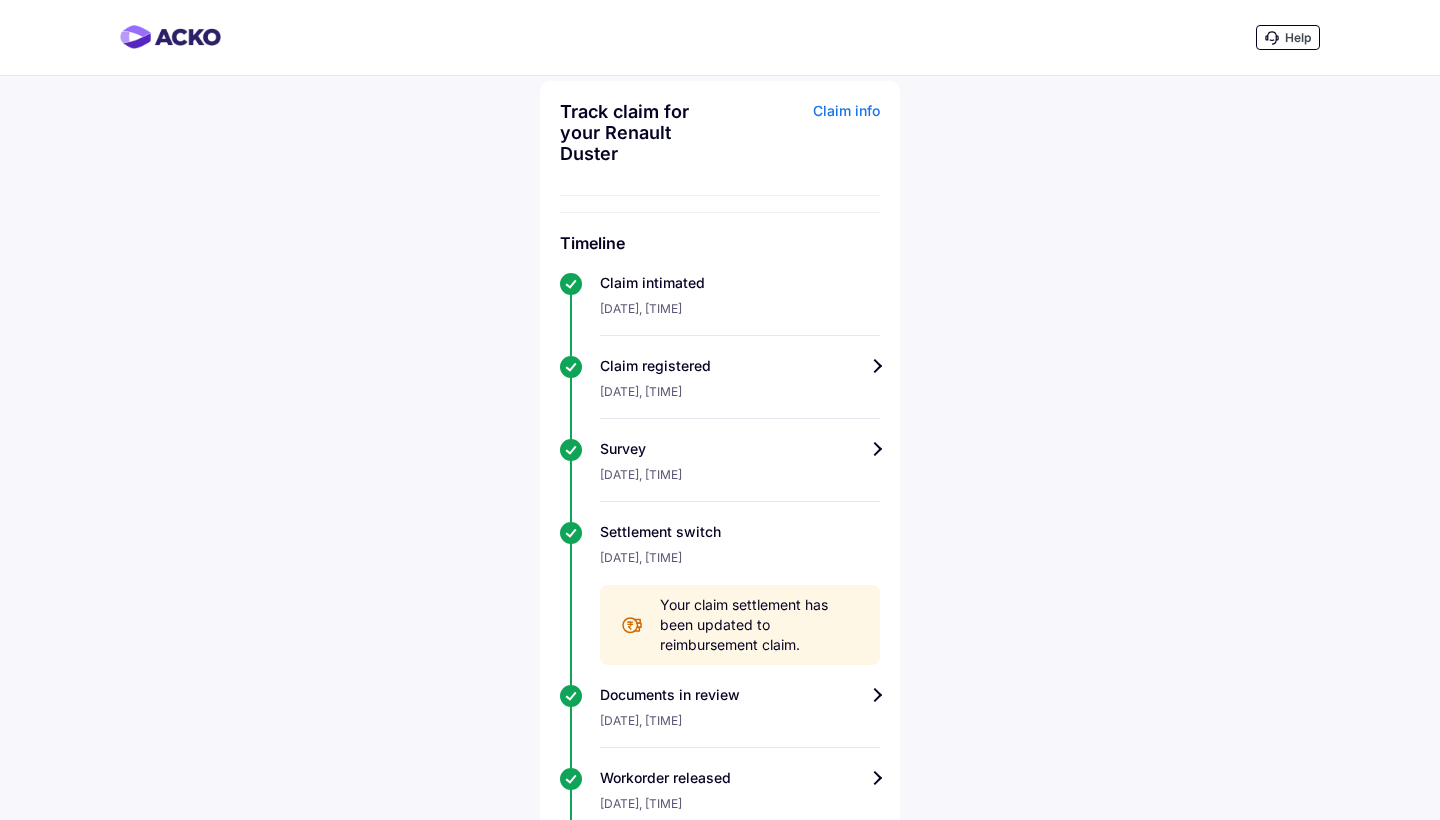 scroll, scrollTop: 0, scrollLeft: 0, axis: both 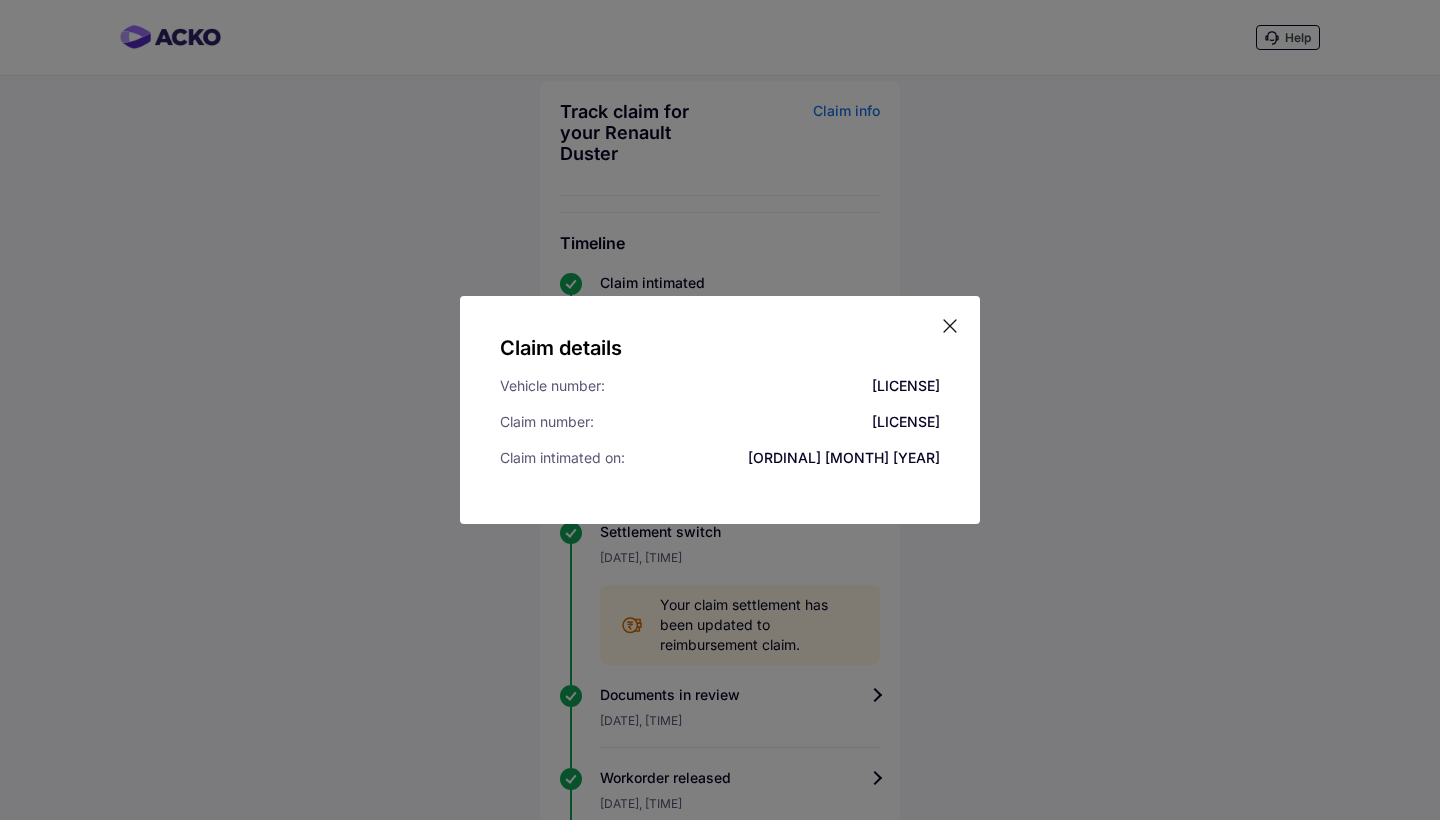 click 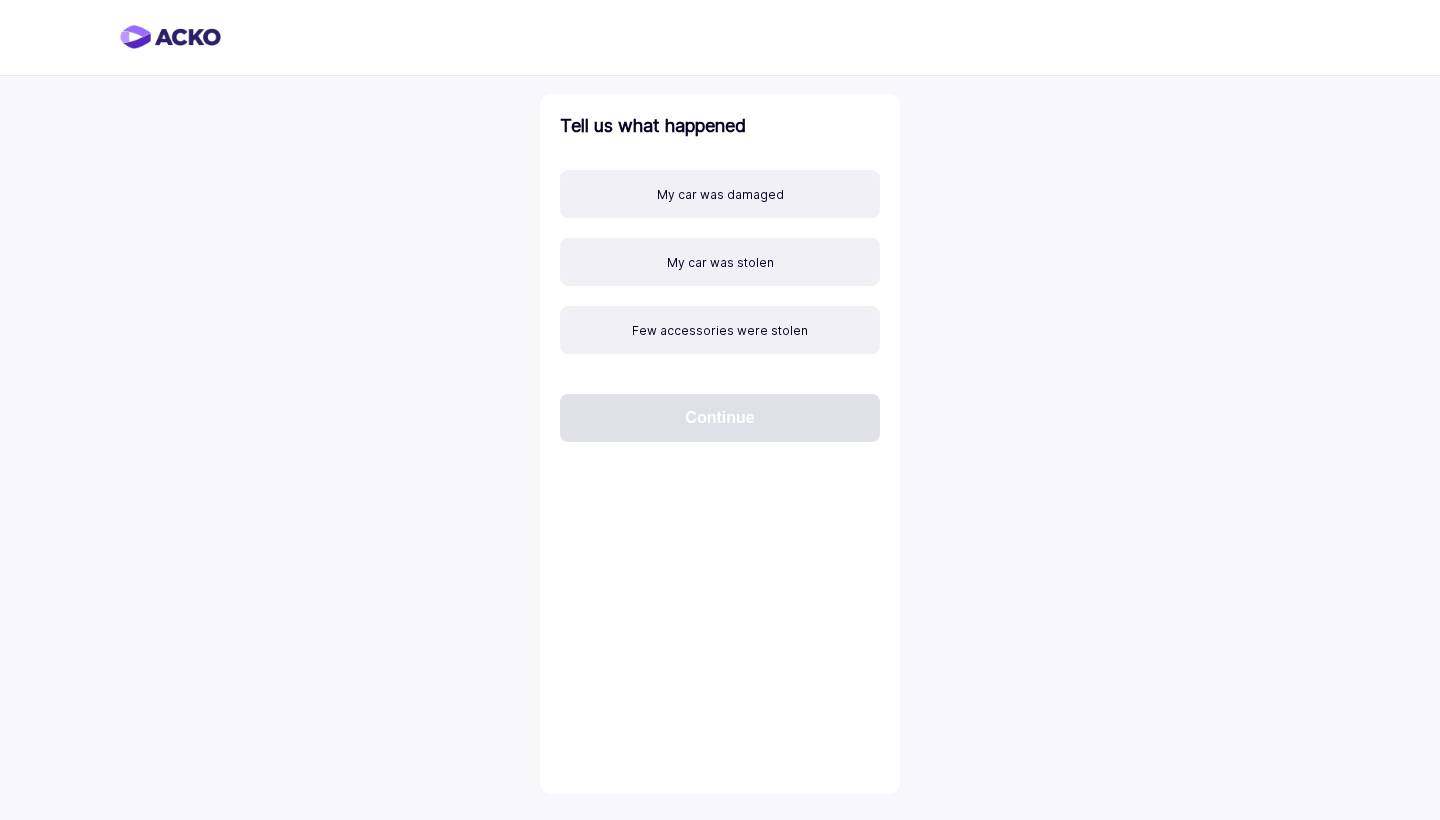 scroll, scrollTop: 0, scrollLeft: 0, axis: both 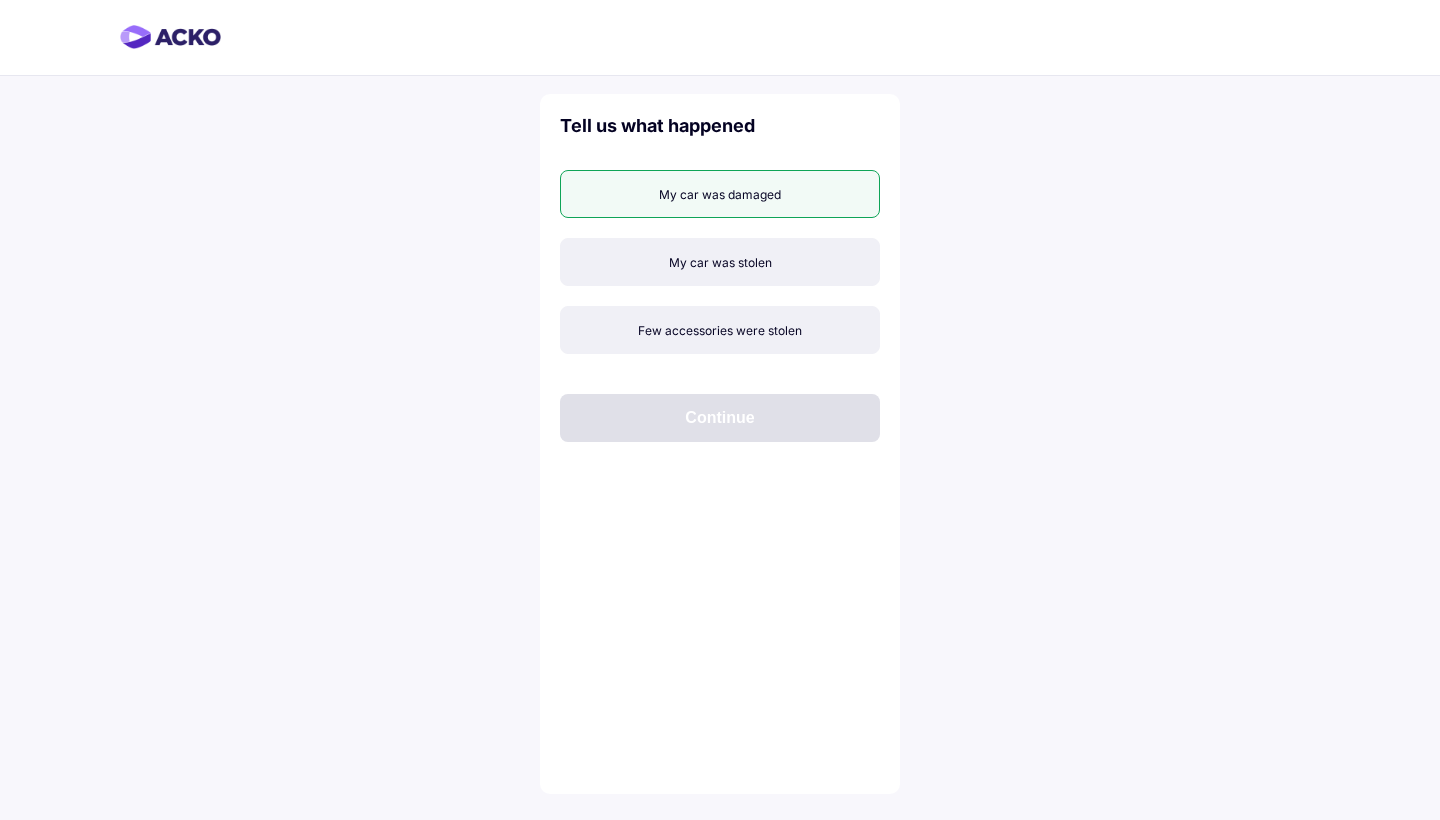 click on "My car was damaged" at bounding box center (720, 194) 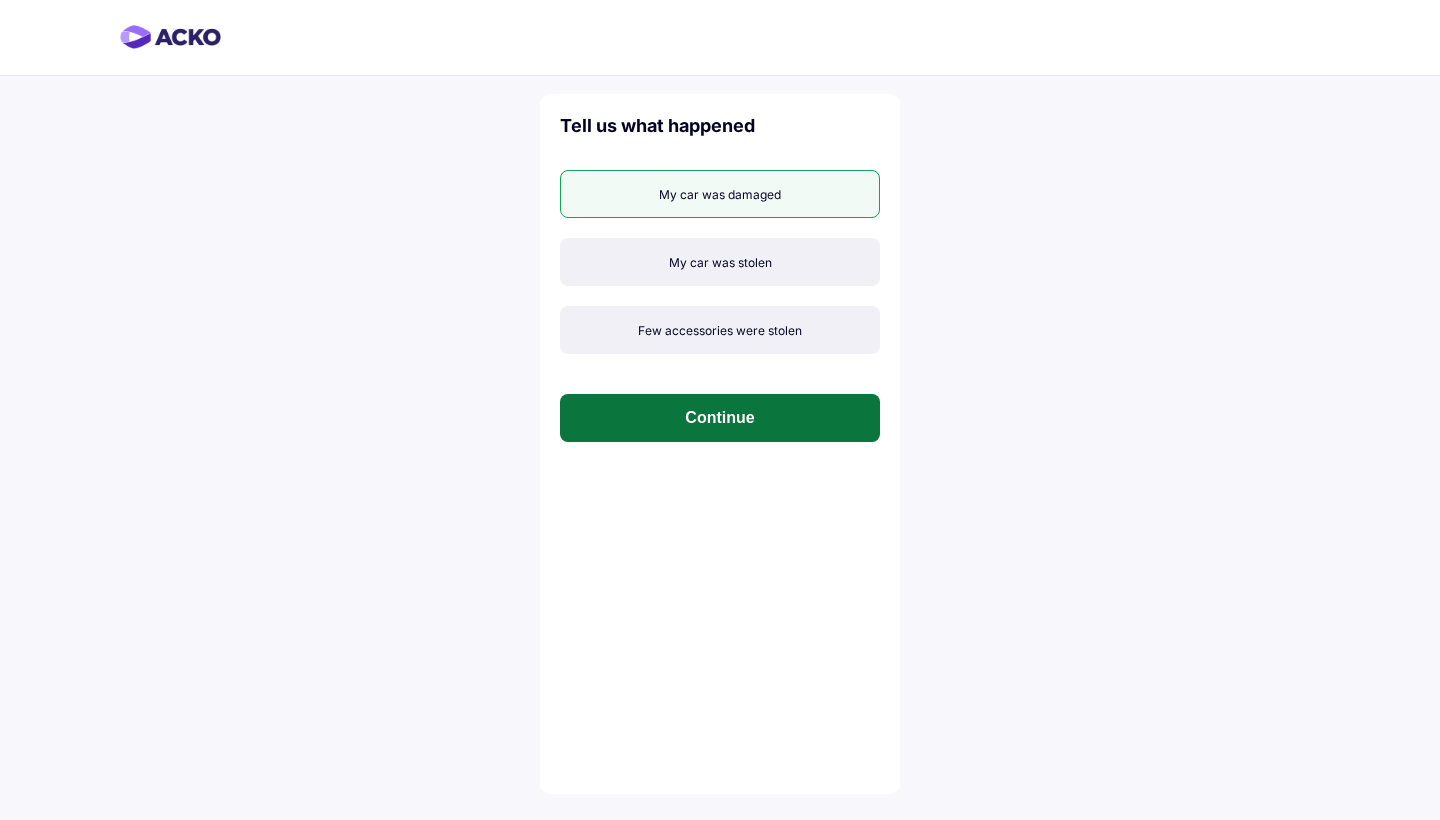 click on "Continue" at bounding box center [720, 418] 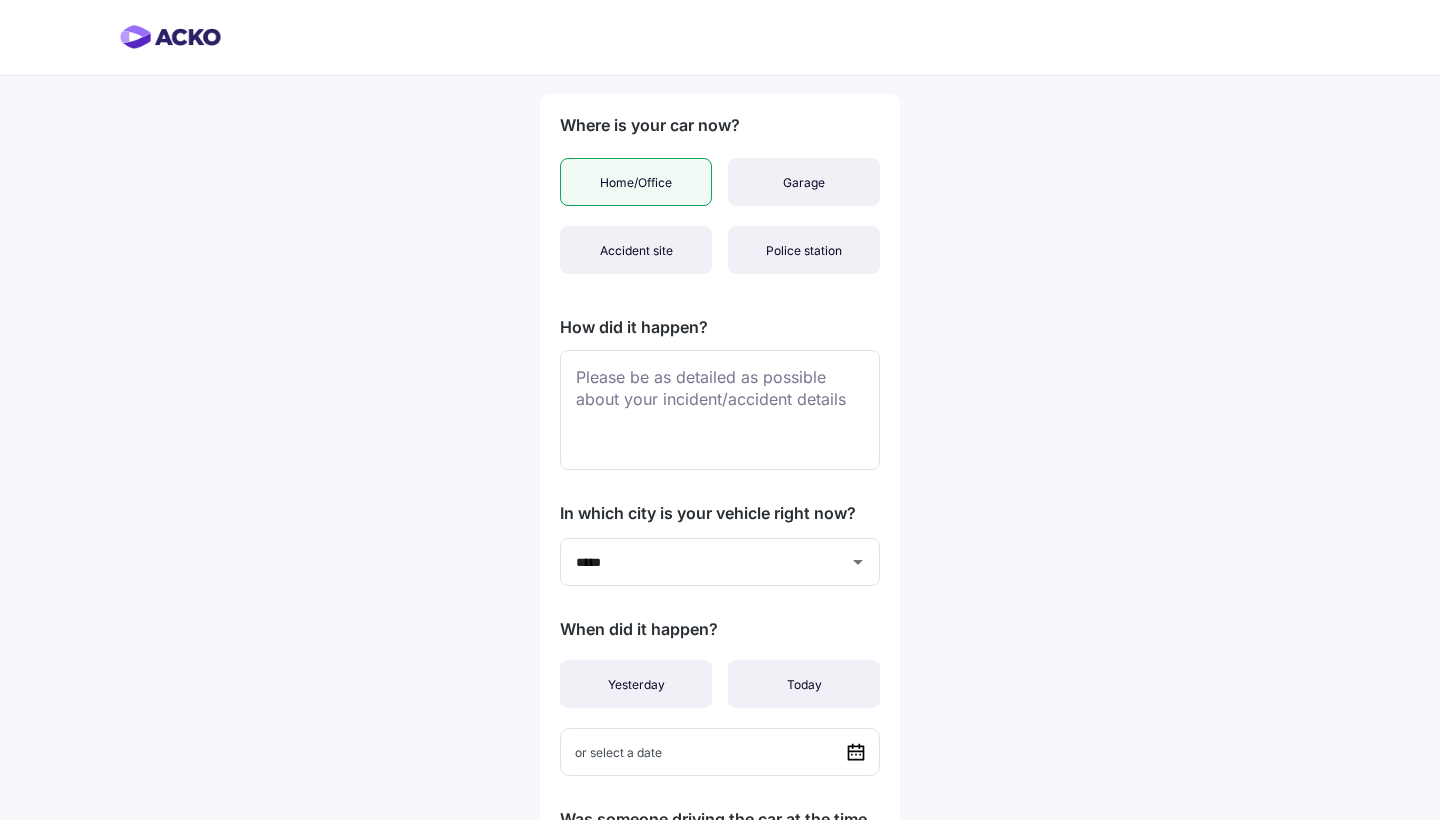 click on "Home/Office" at bounding box center (636, 182) 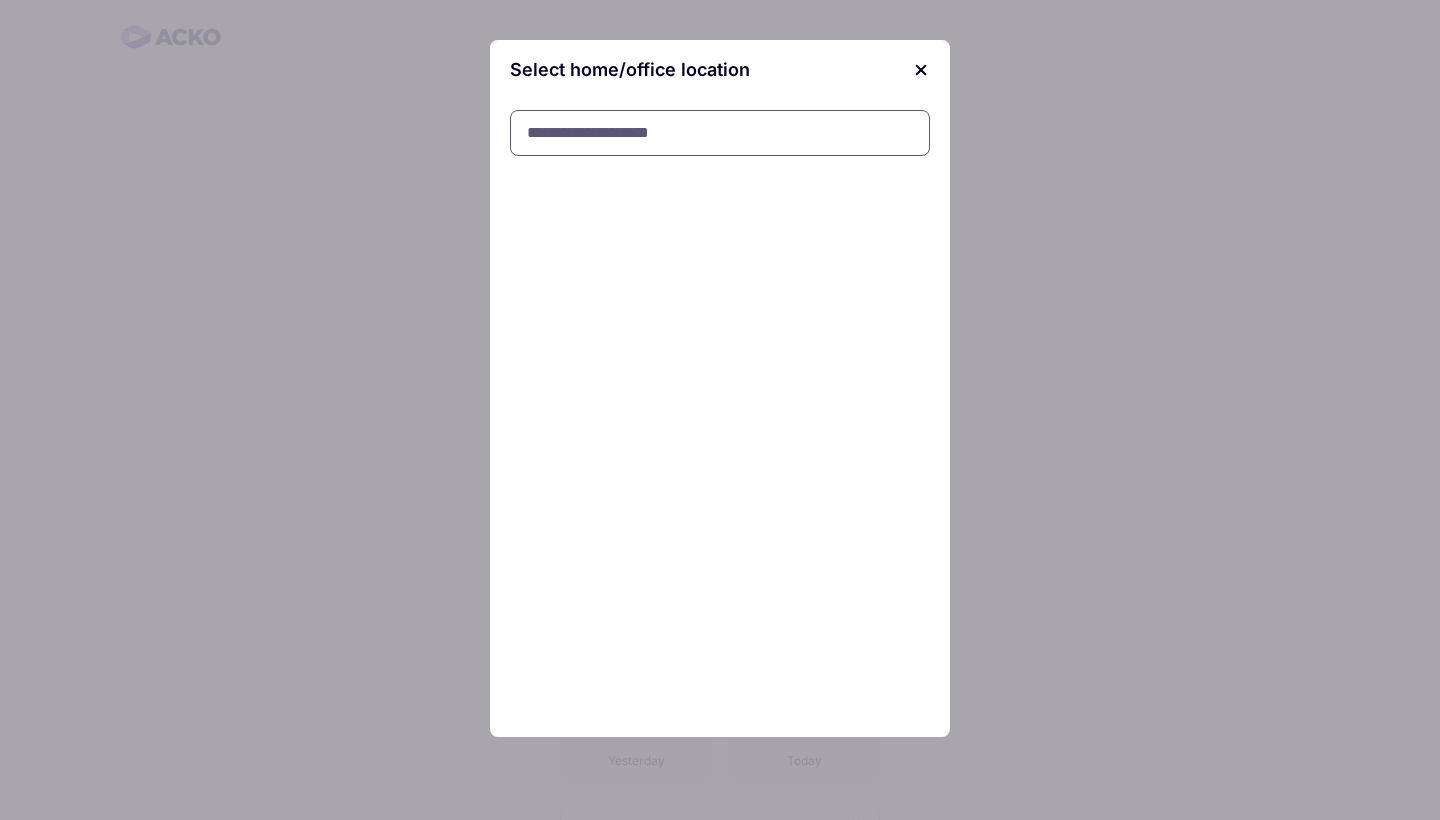 click at bounding box center (720, 133) 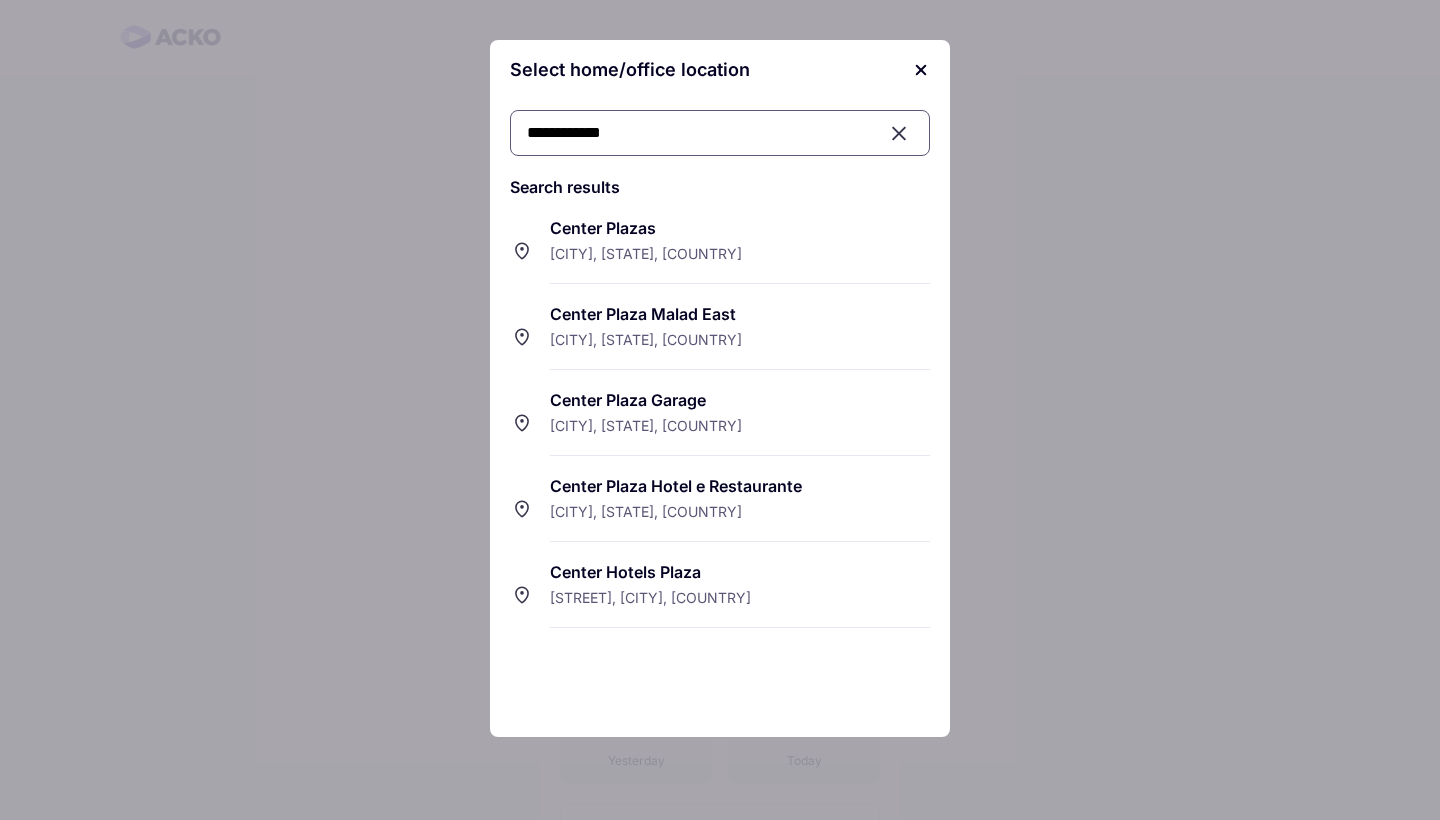 click on "**********" at bounding box center [720, 133] 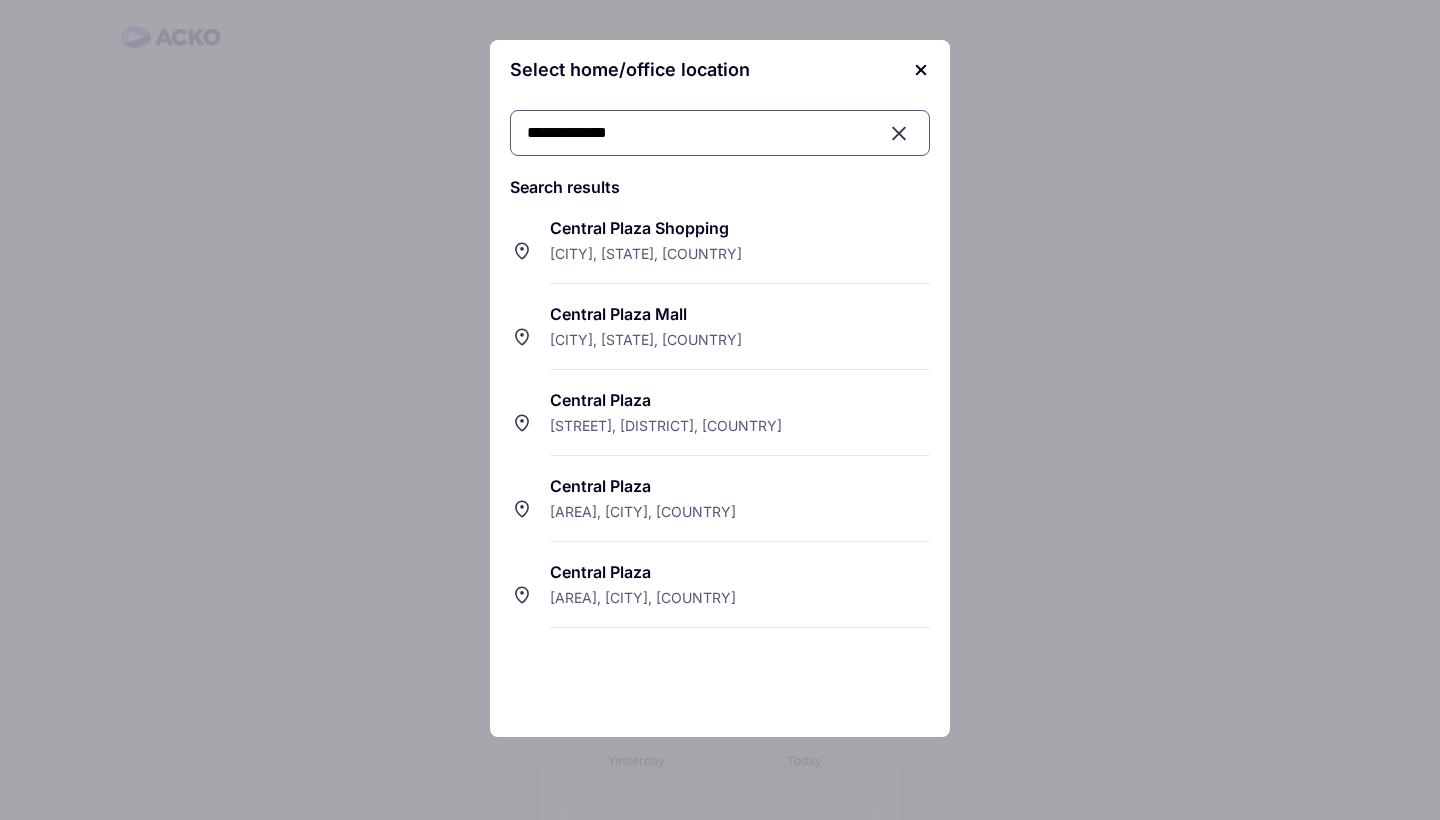click on "**********" at bounding box center (720, 133) 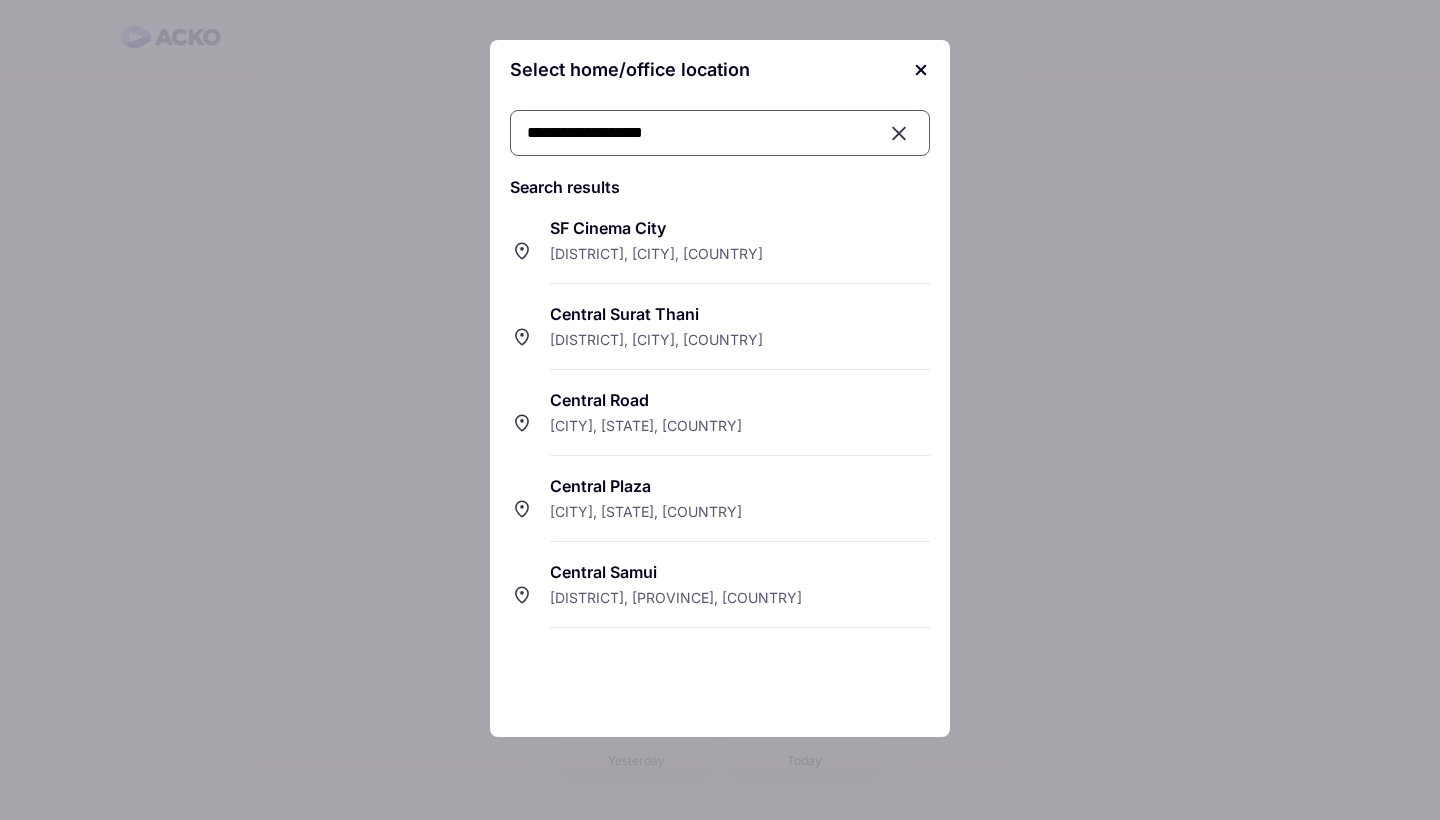 click on "[CITY], [STATE], [COUNTRY]" at bounding box center [646, 511] 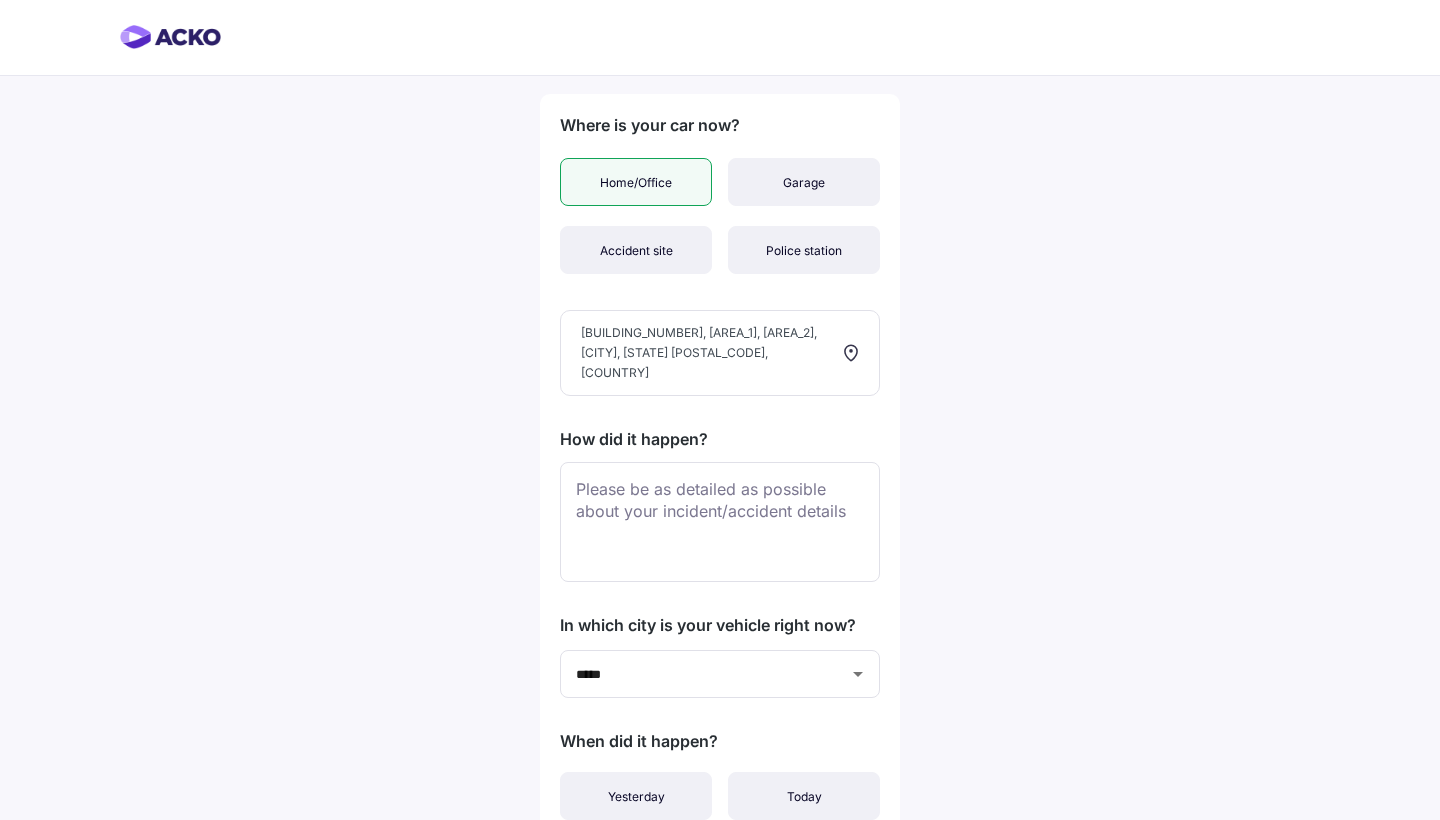 click on "[BUILDING_NUMBER], [AREA_1], [AREA_2], [CITY], [STATE] [POSTAL_CODE], [COUNTRY]" at bounding box center [720, 353] 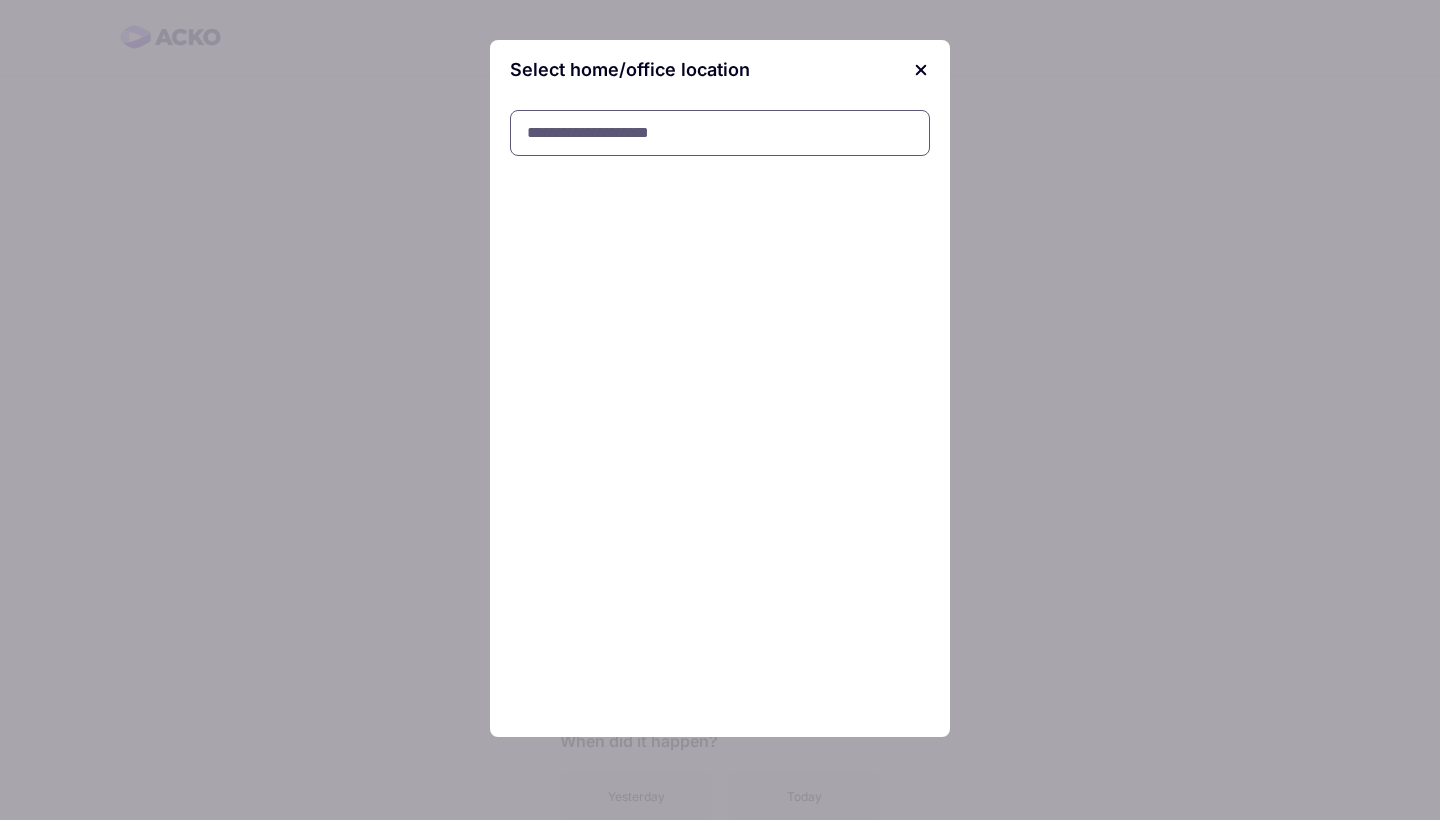 click at bounding box center (720, 133) 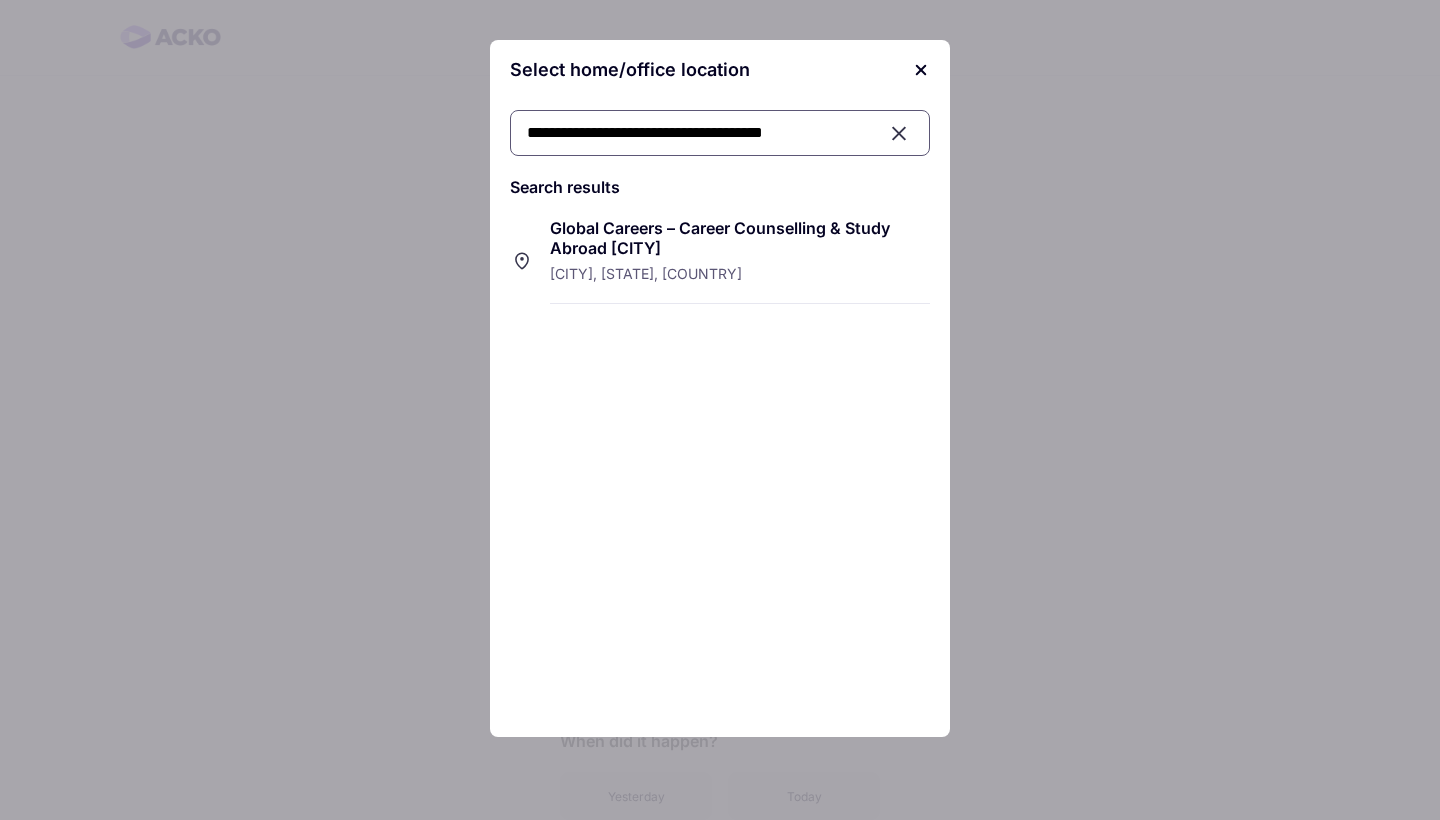 type on "**********" 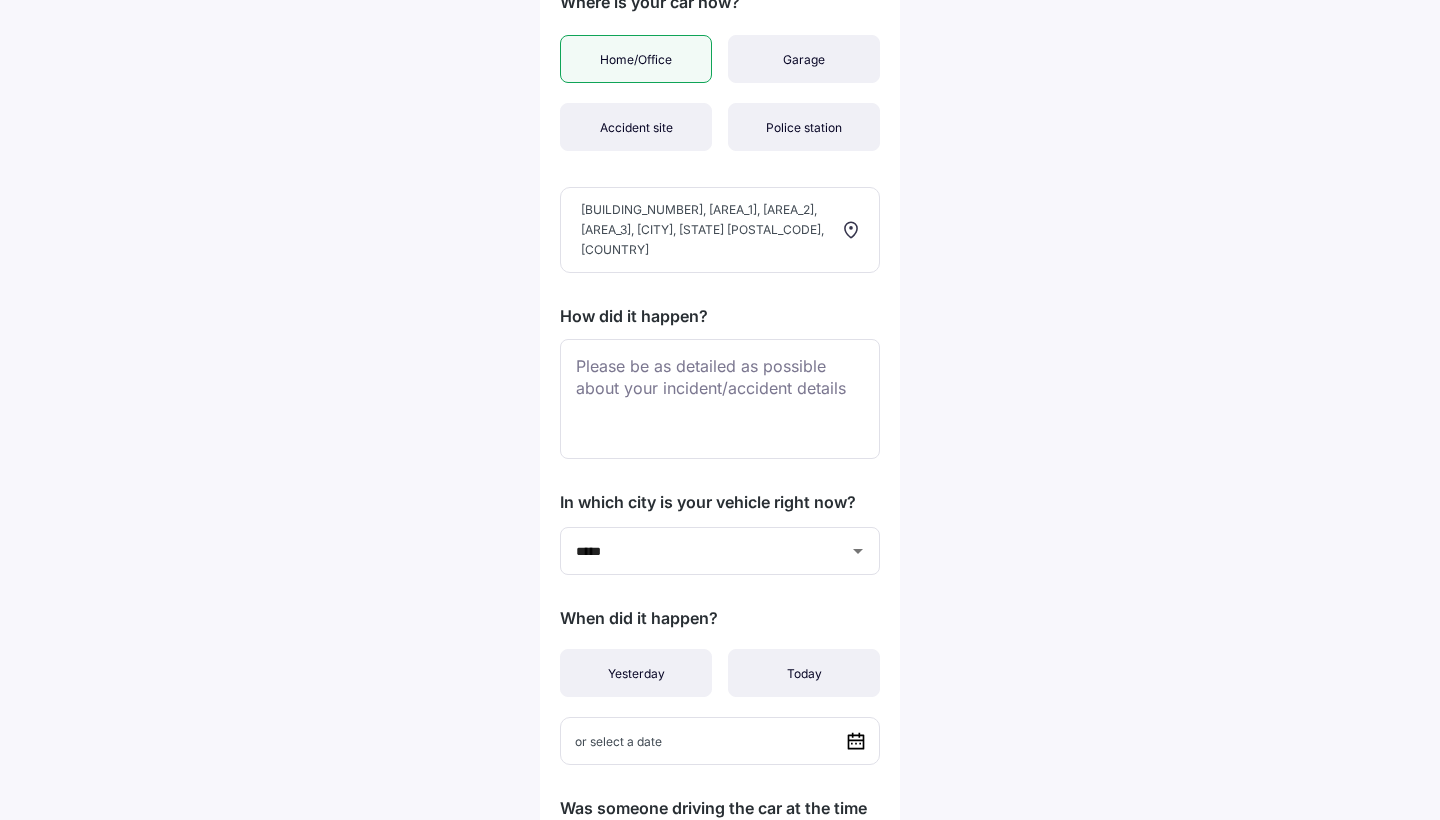 scroll, scrollTop: 125, scrollLeft: 0, axis: vertical 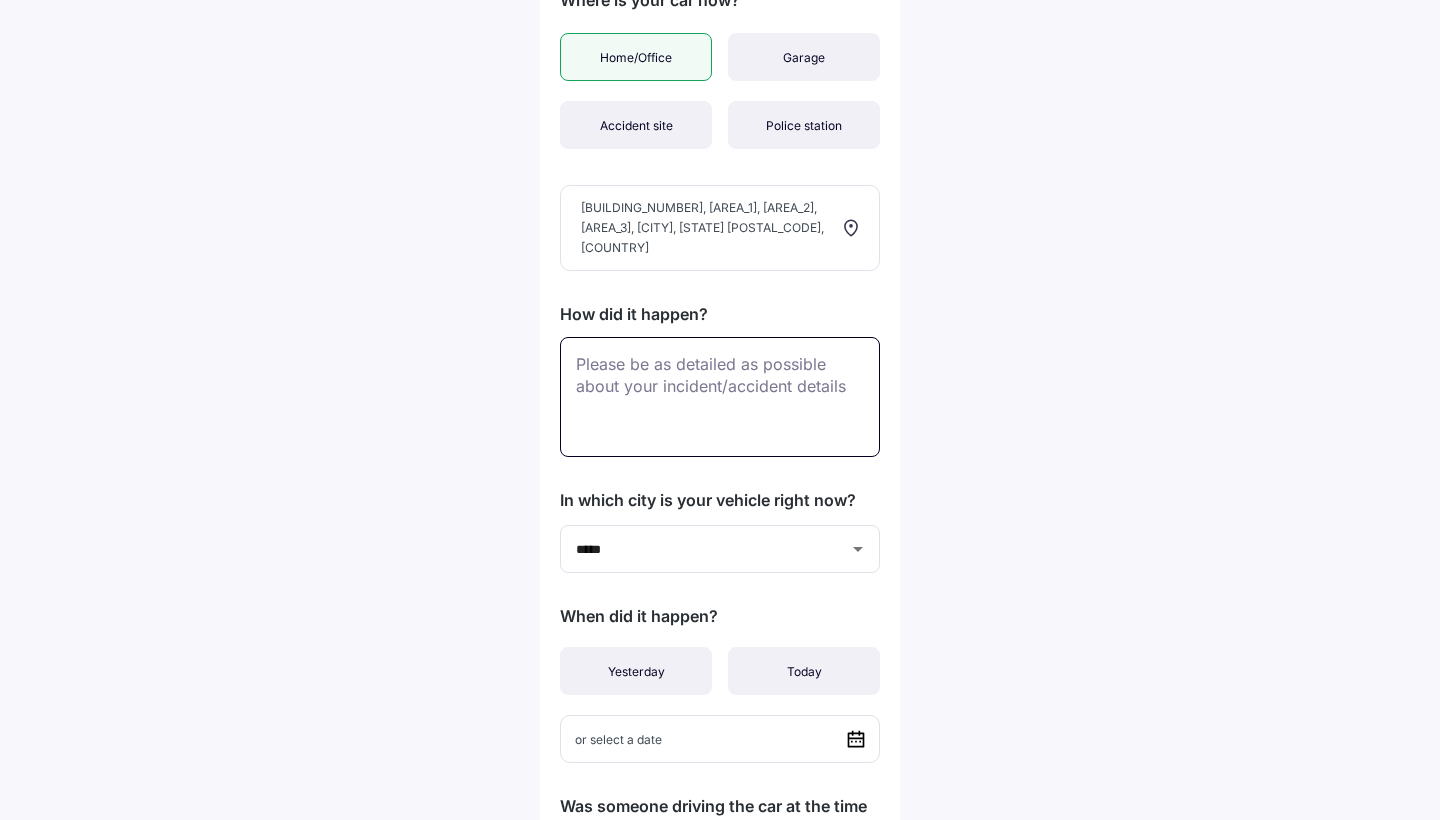 click at bounding box center [720, 397] 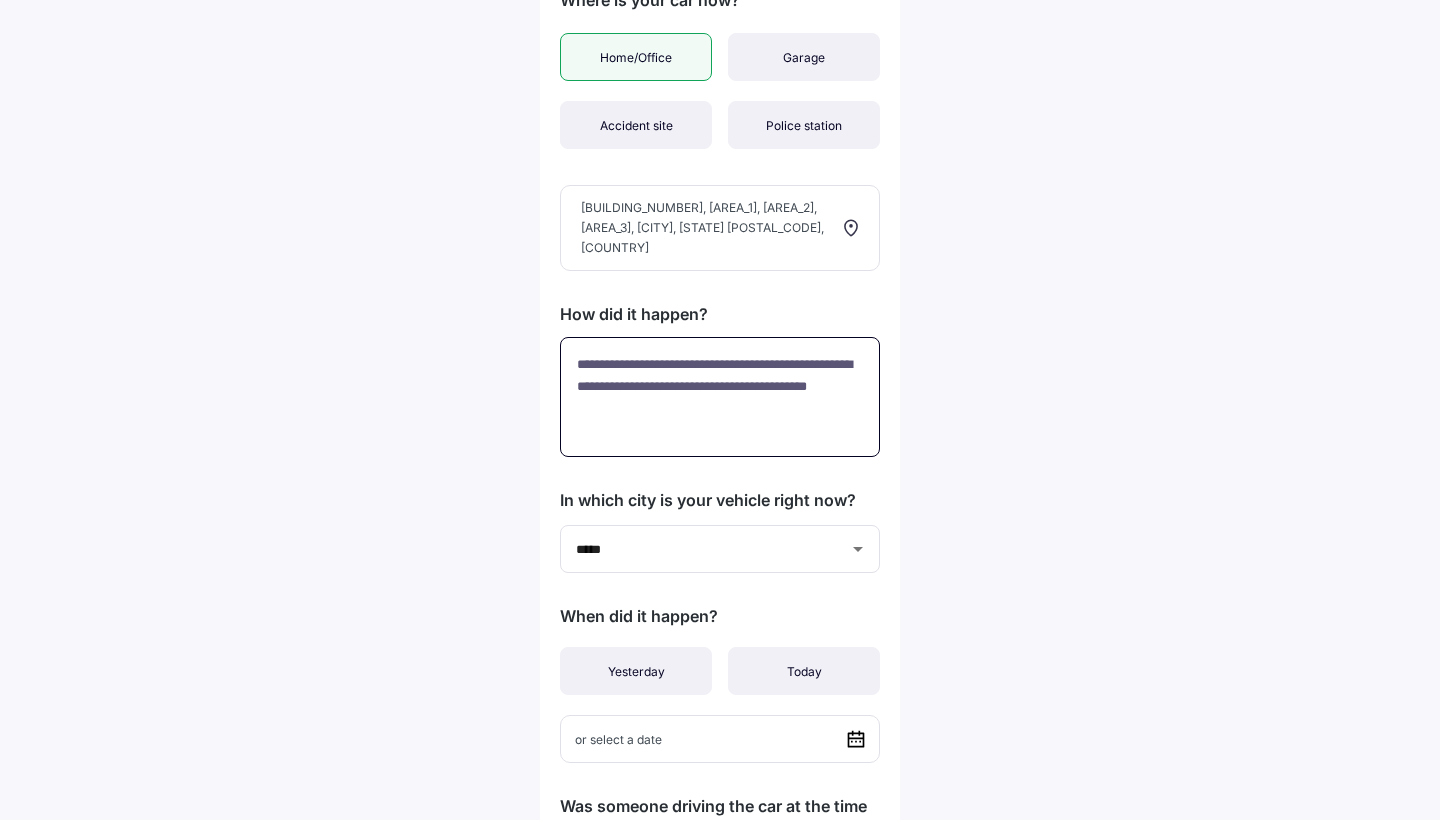 click on "**********" at bounding box center [720, 397] 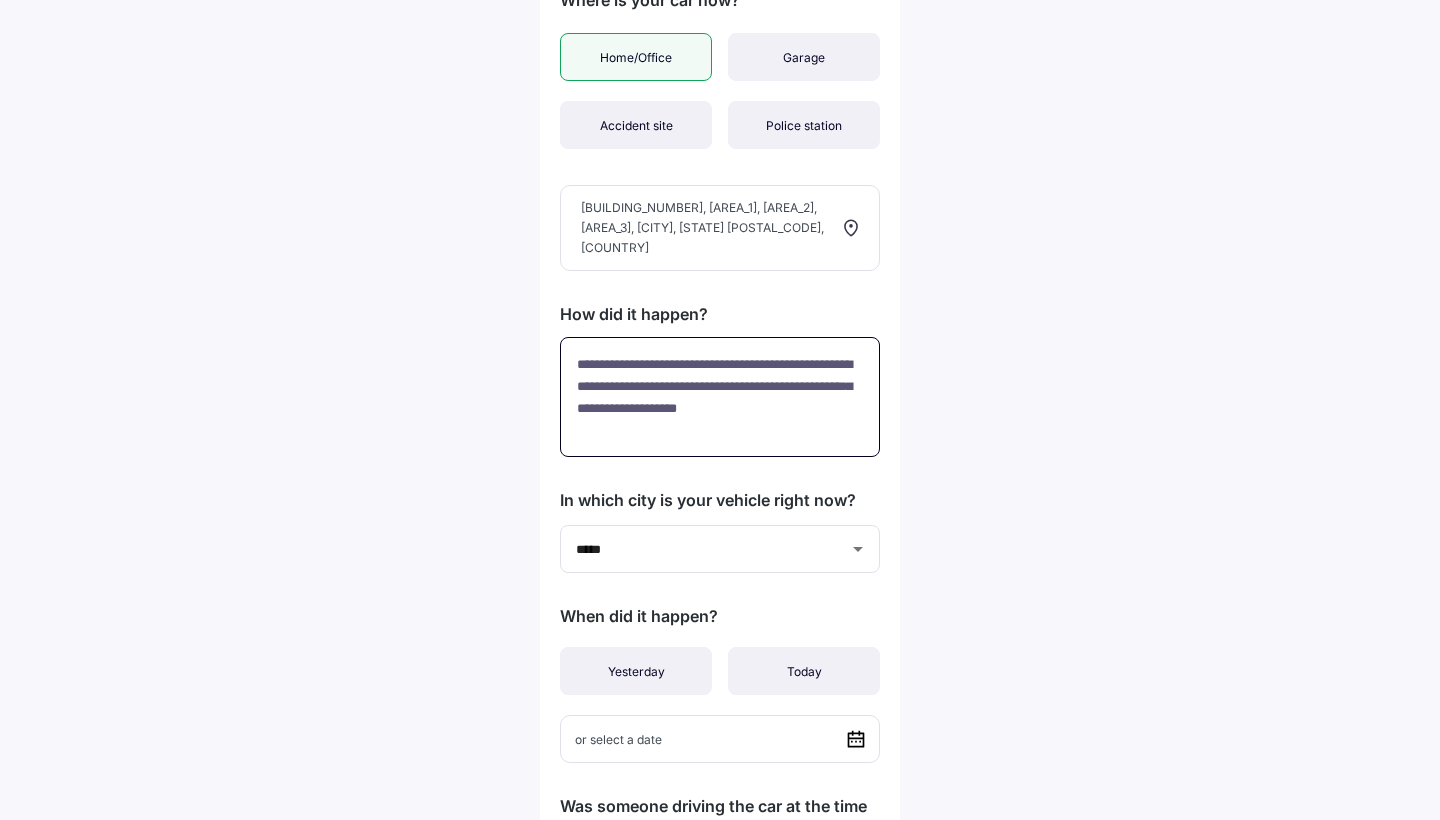 click on "**********" at bounding box center (720, 397) 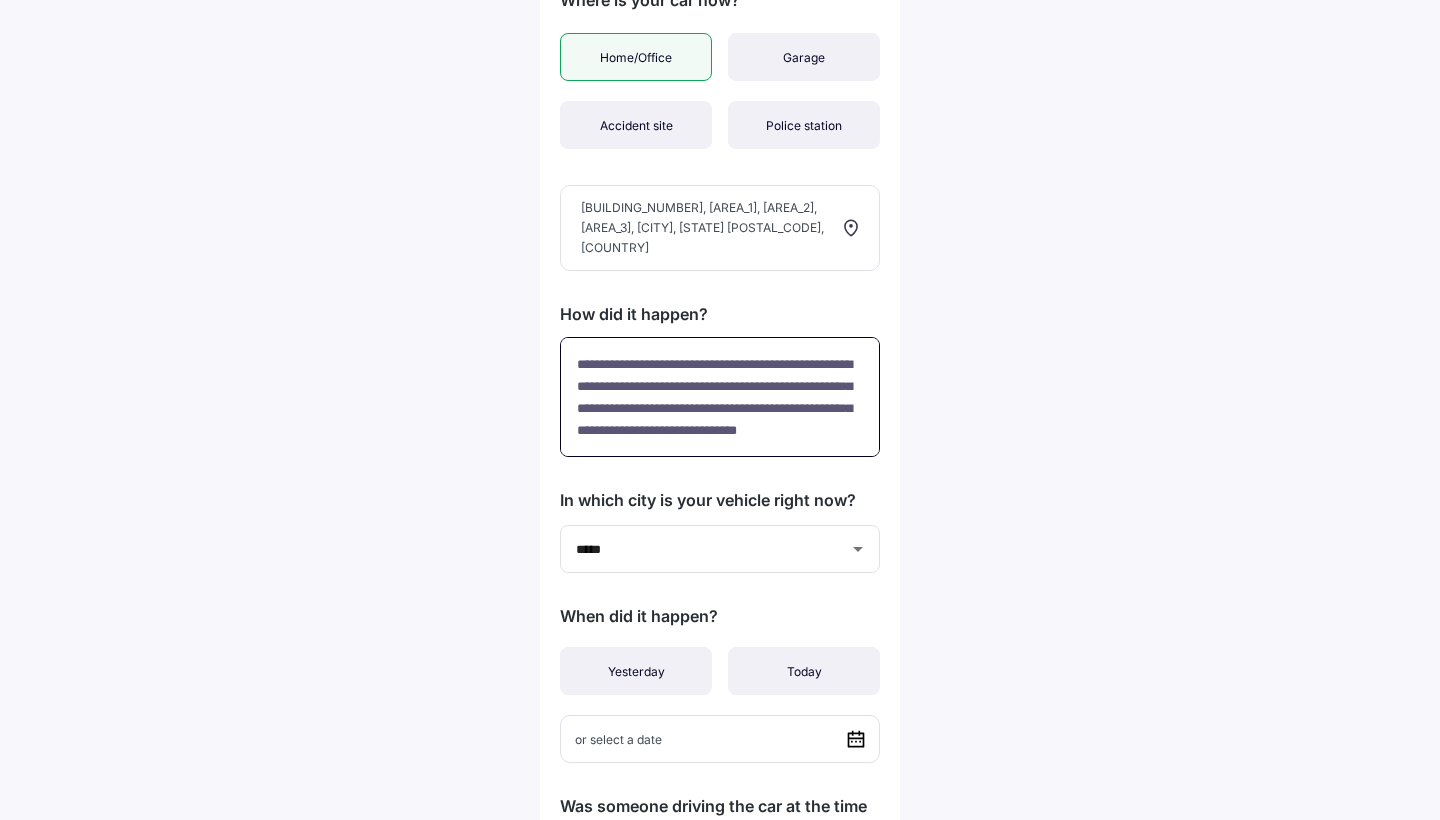 click on "**********" at bounding box center (720, 397) 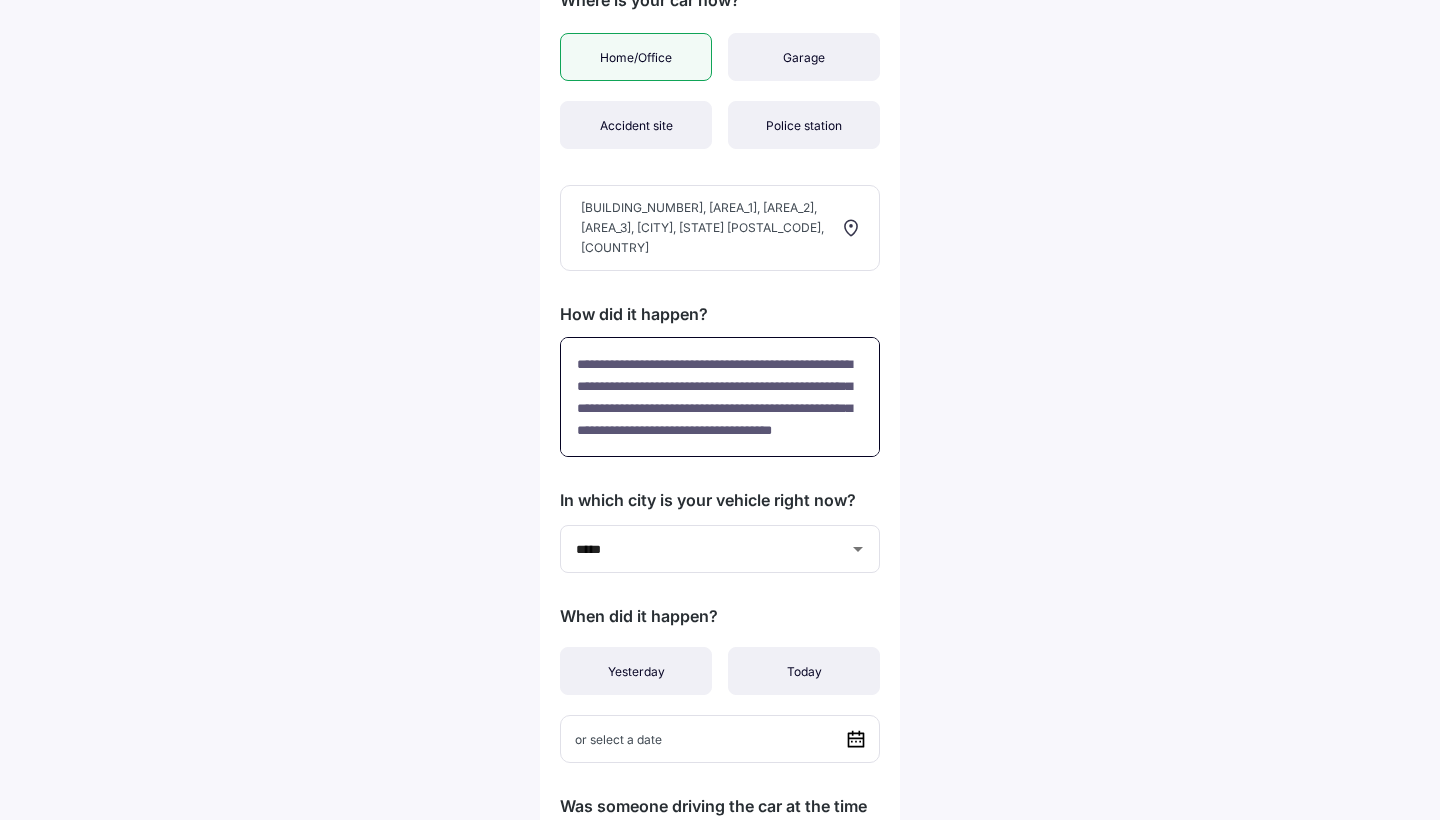 click on "**********" at bounding box center [720, 397] 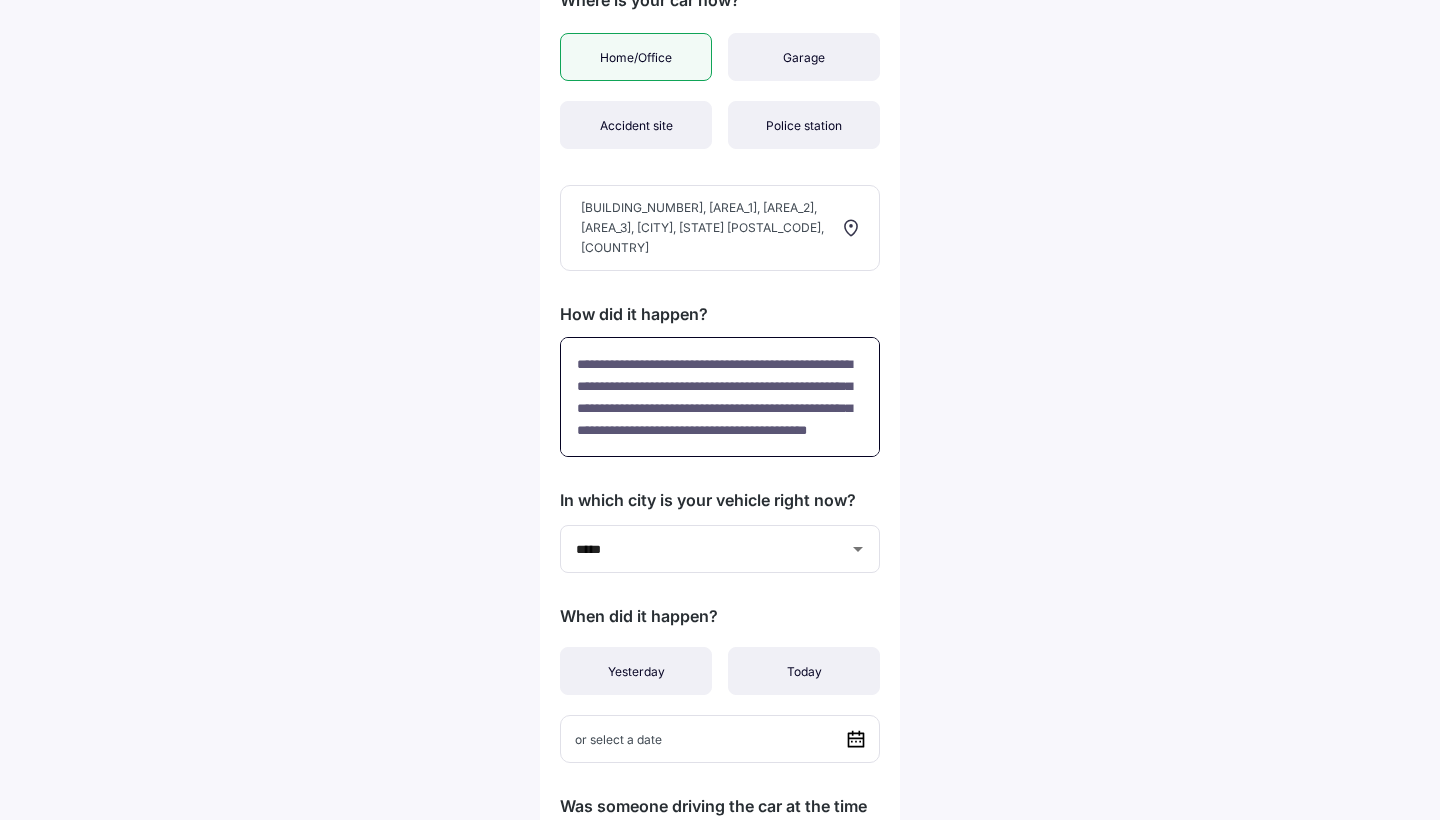 click on "**********" at bounding box center (720, 397) 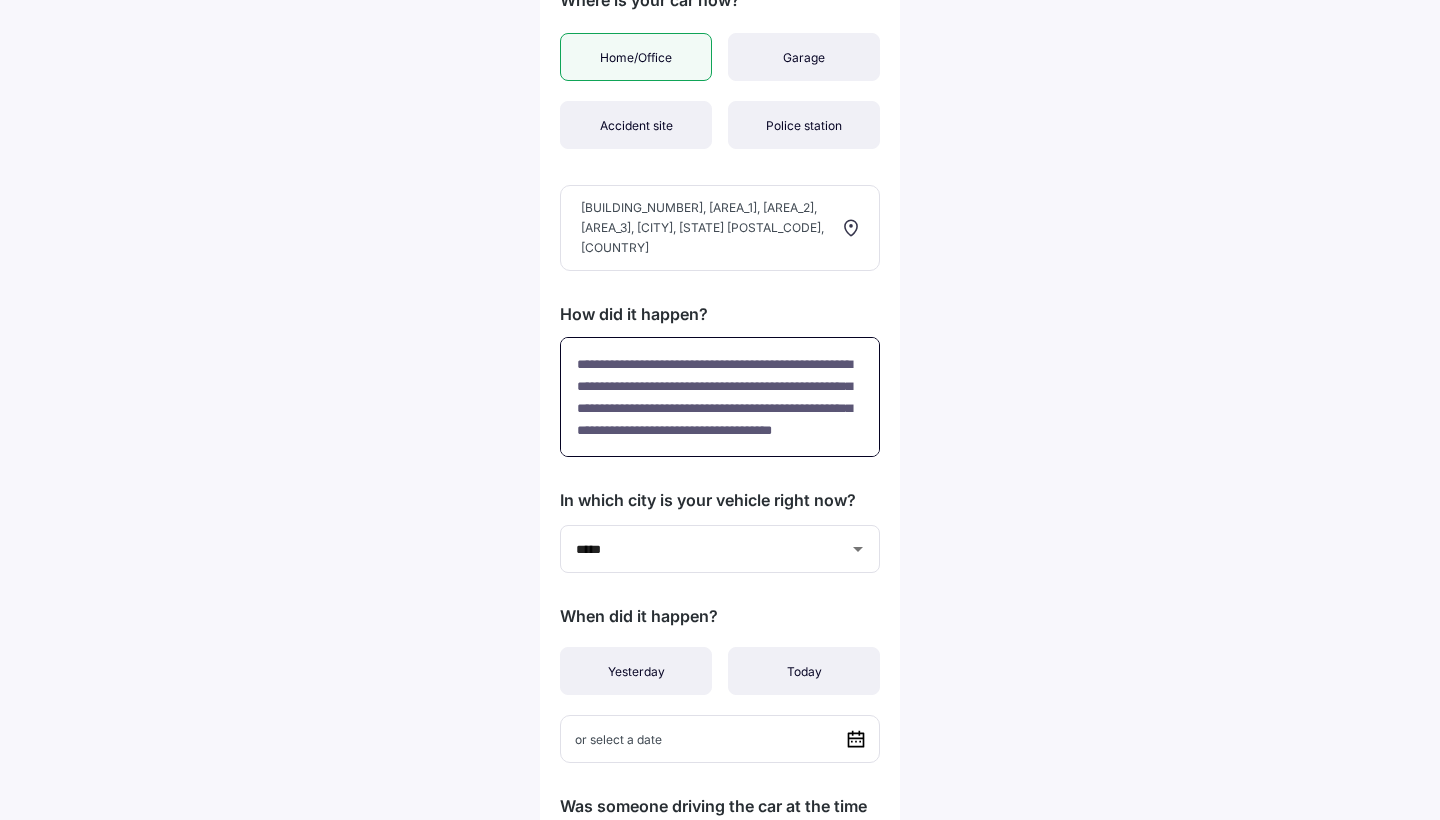 click on "**********" at bounding box center (720, 397) 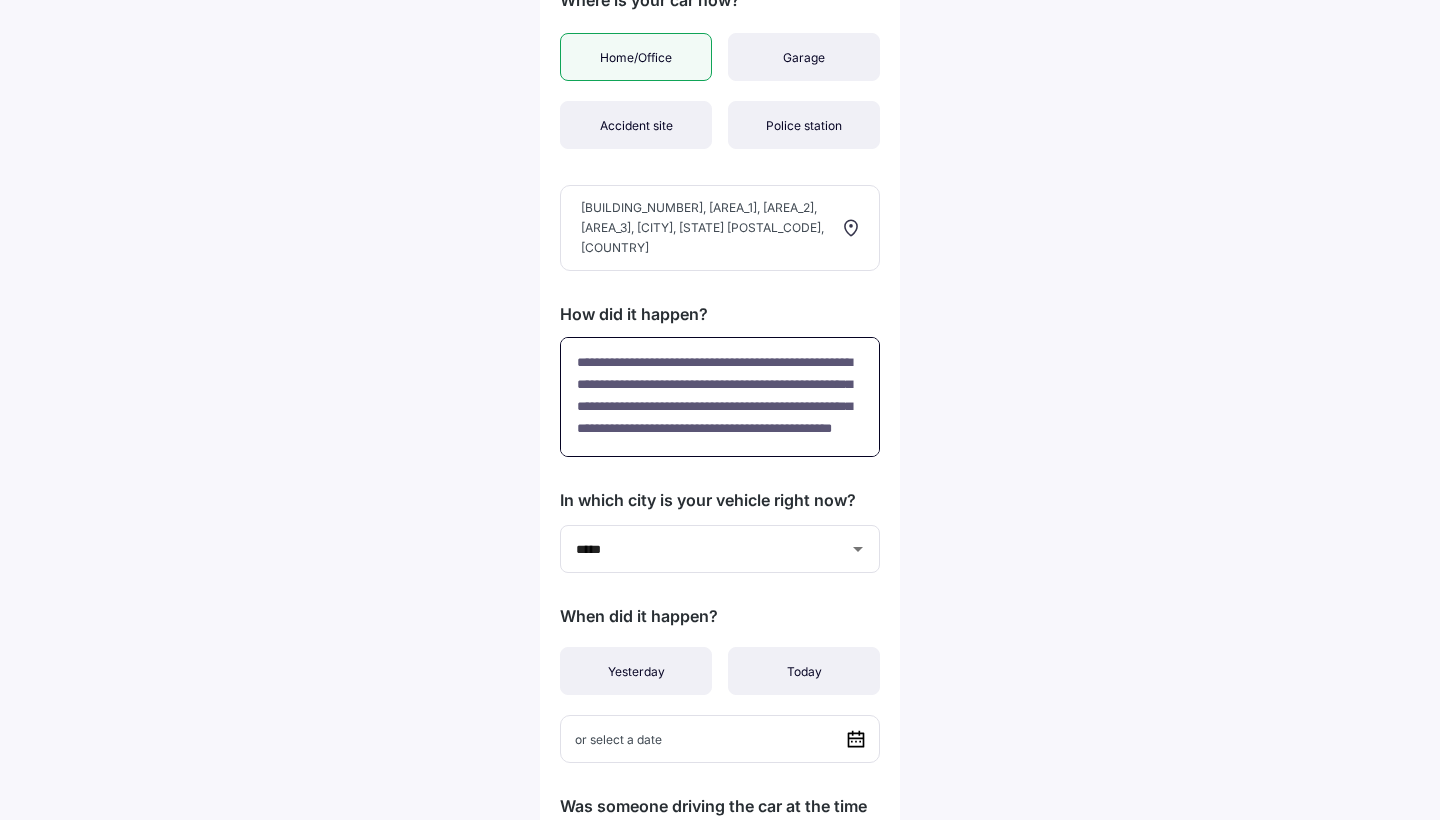 scroll, scrollTop: 24, scrollLeft: 0, axis: vertical 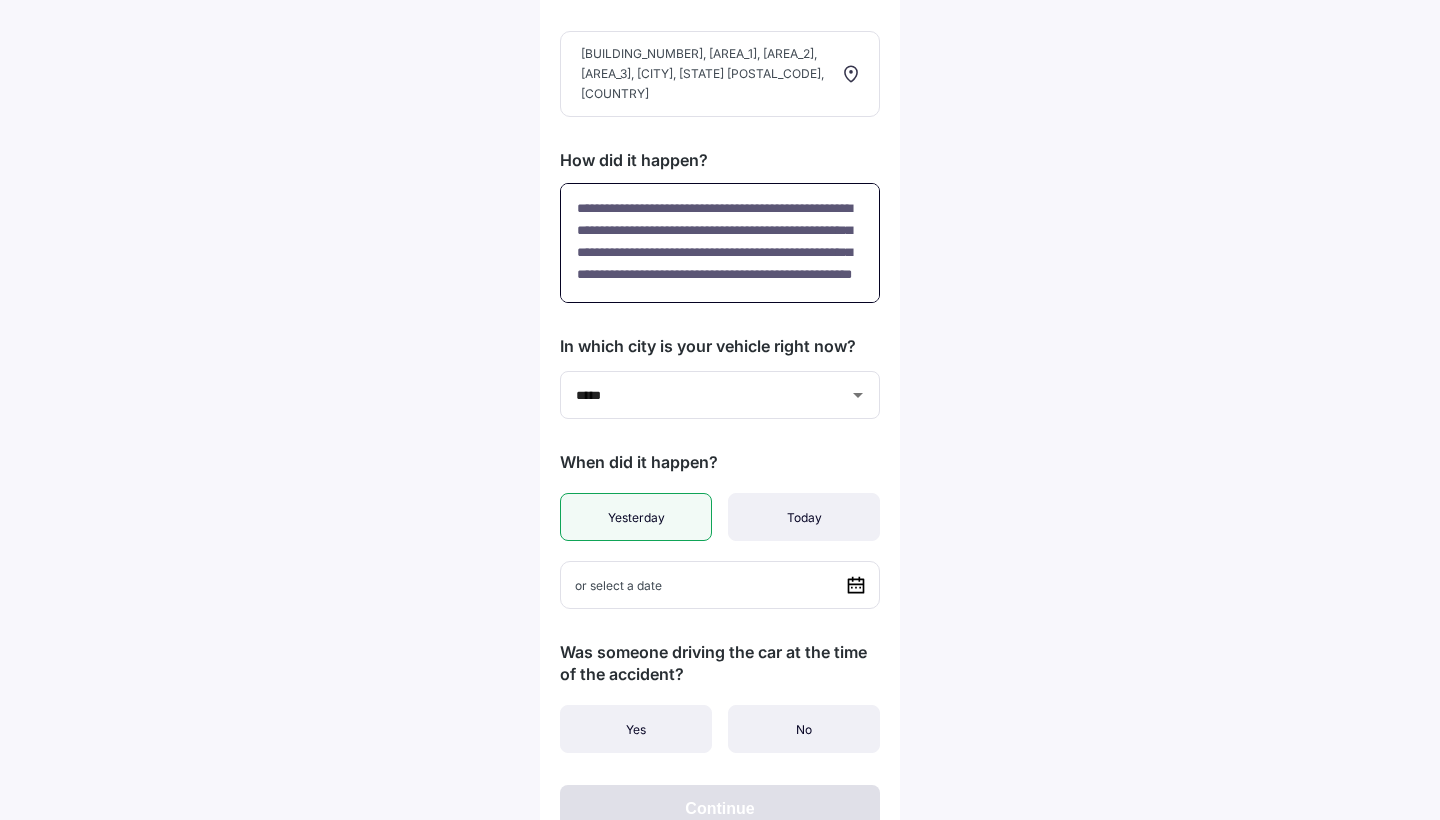 type on "**********" 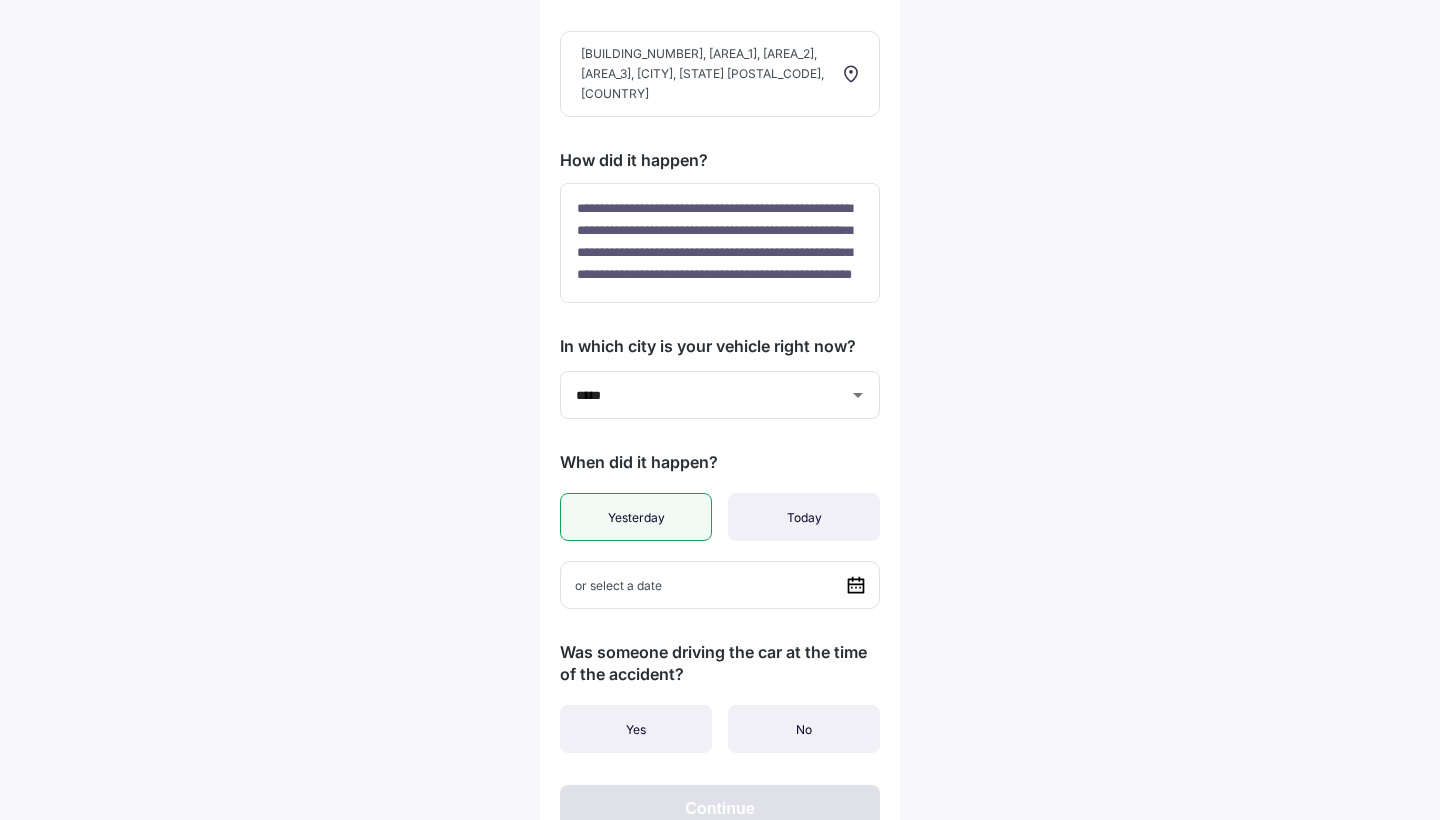click on "Yesterday" at bounding box center (636, 517) 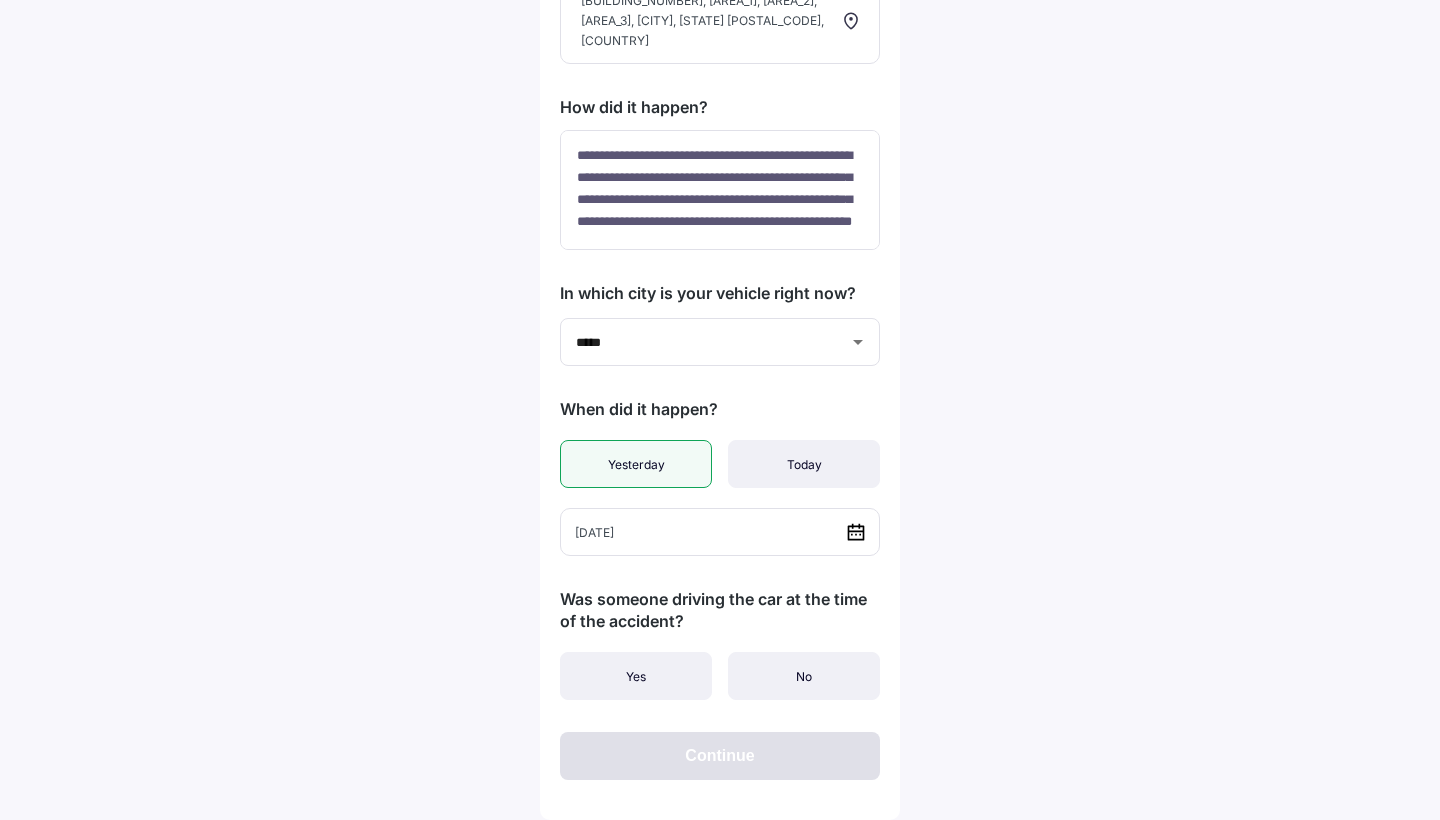 scroll, scrollTop: 332, scrollLeft: 0, axis: vertical 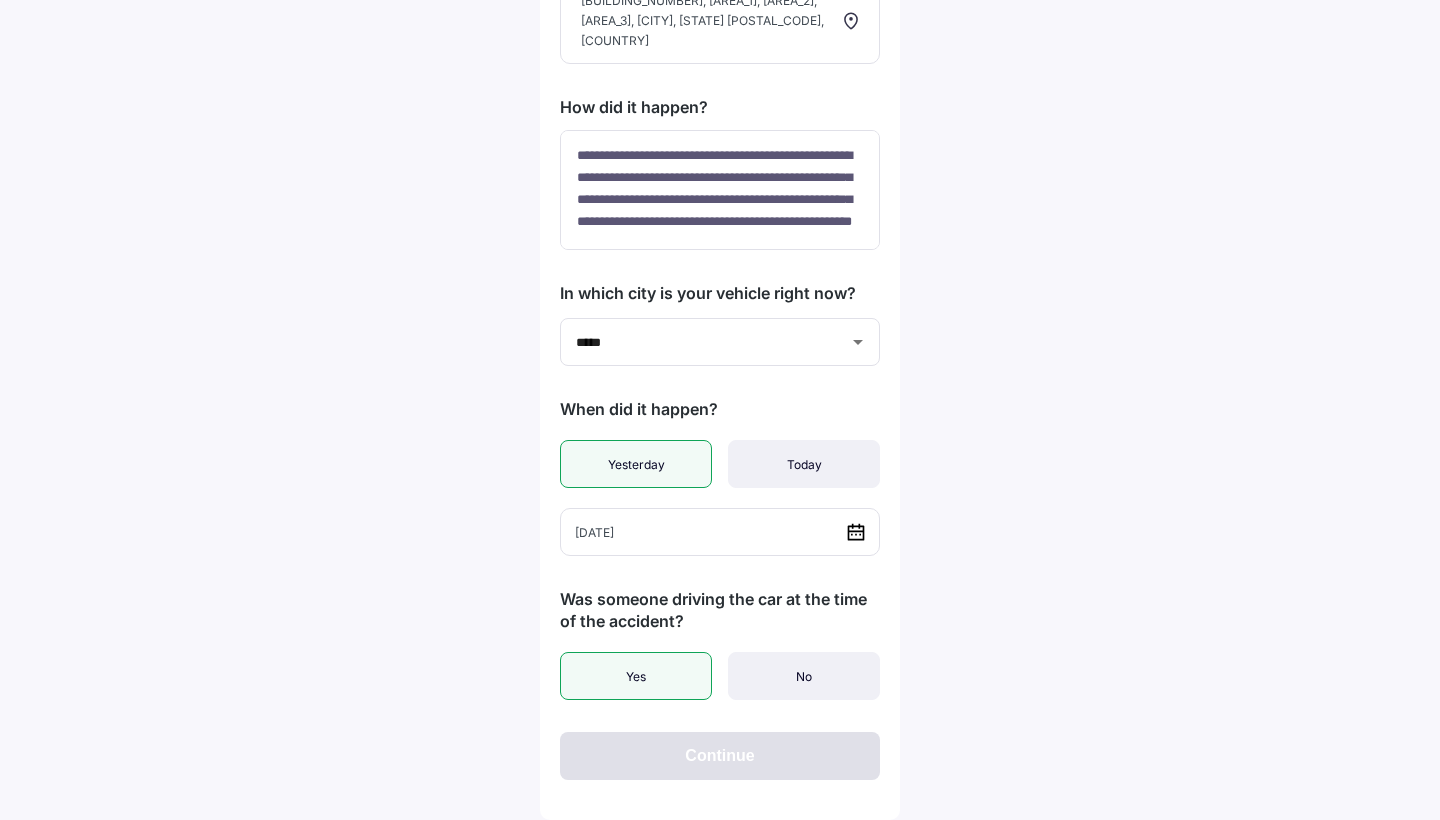click on "Yes" at bounding box center [636, 676] 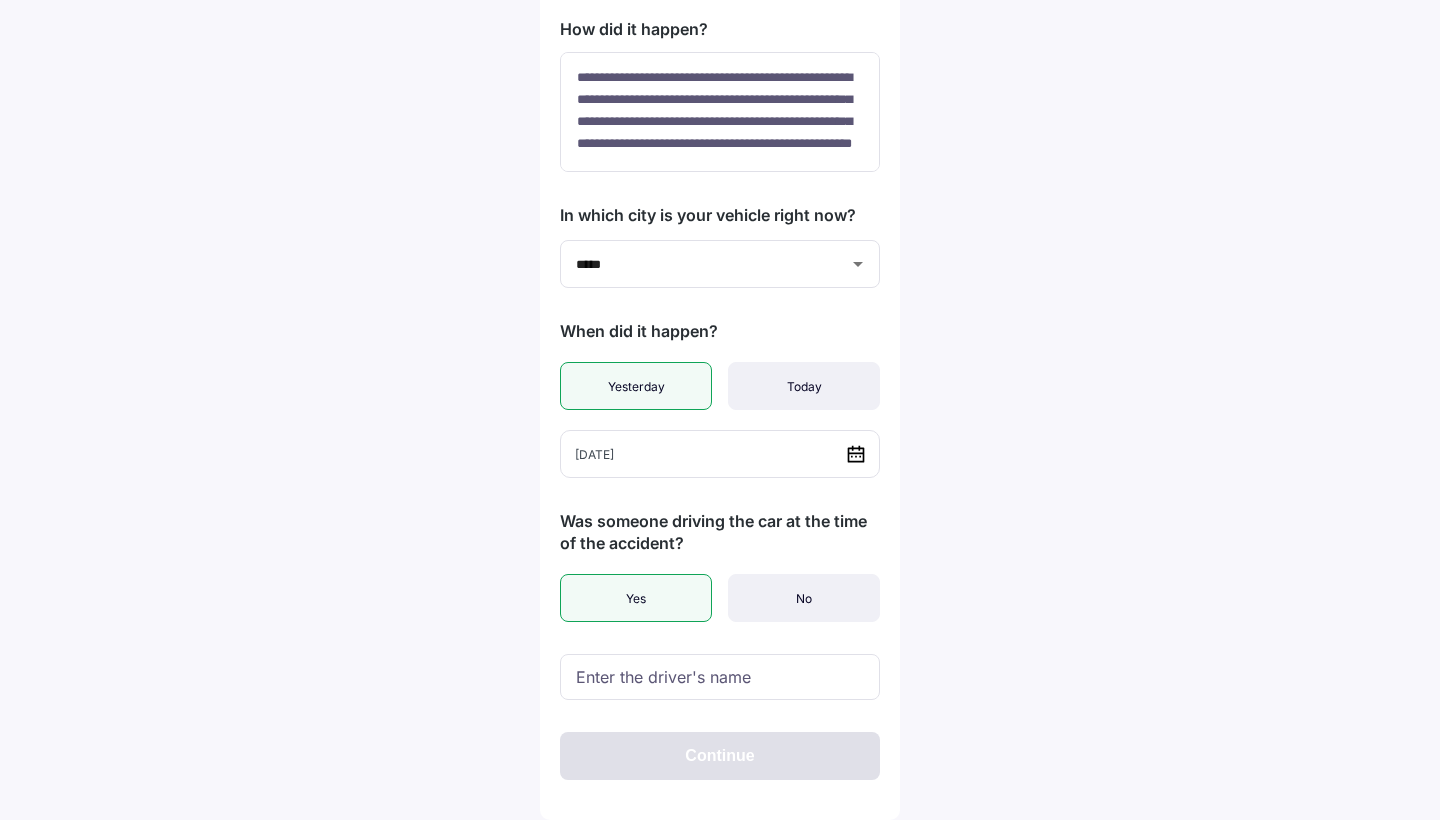 scroll, scrollTop: 410, scrollLeft: 0, axis: vertical 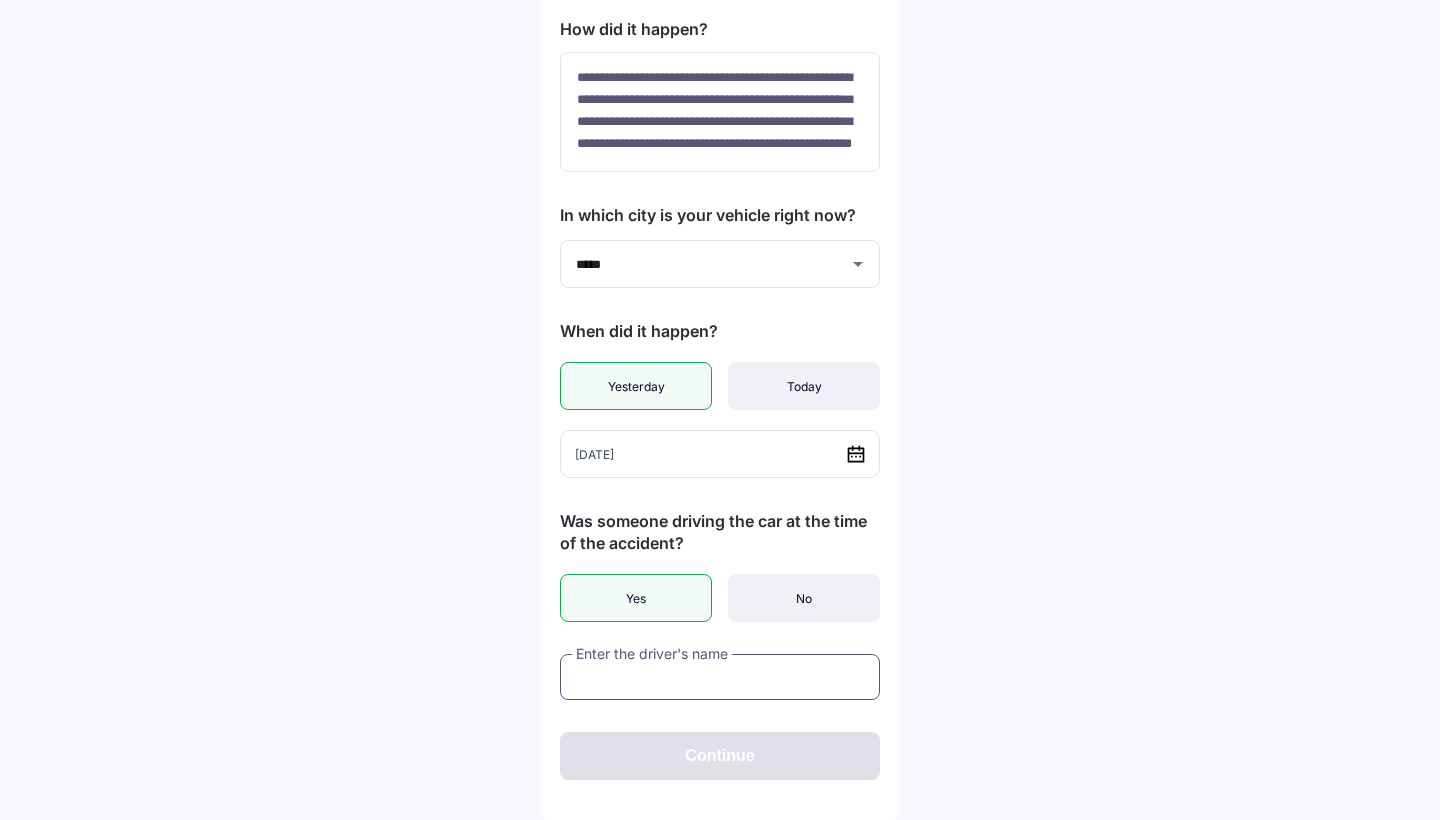 click at bounding box center [720, 677] 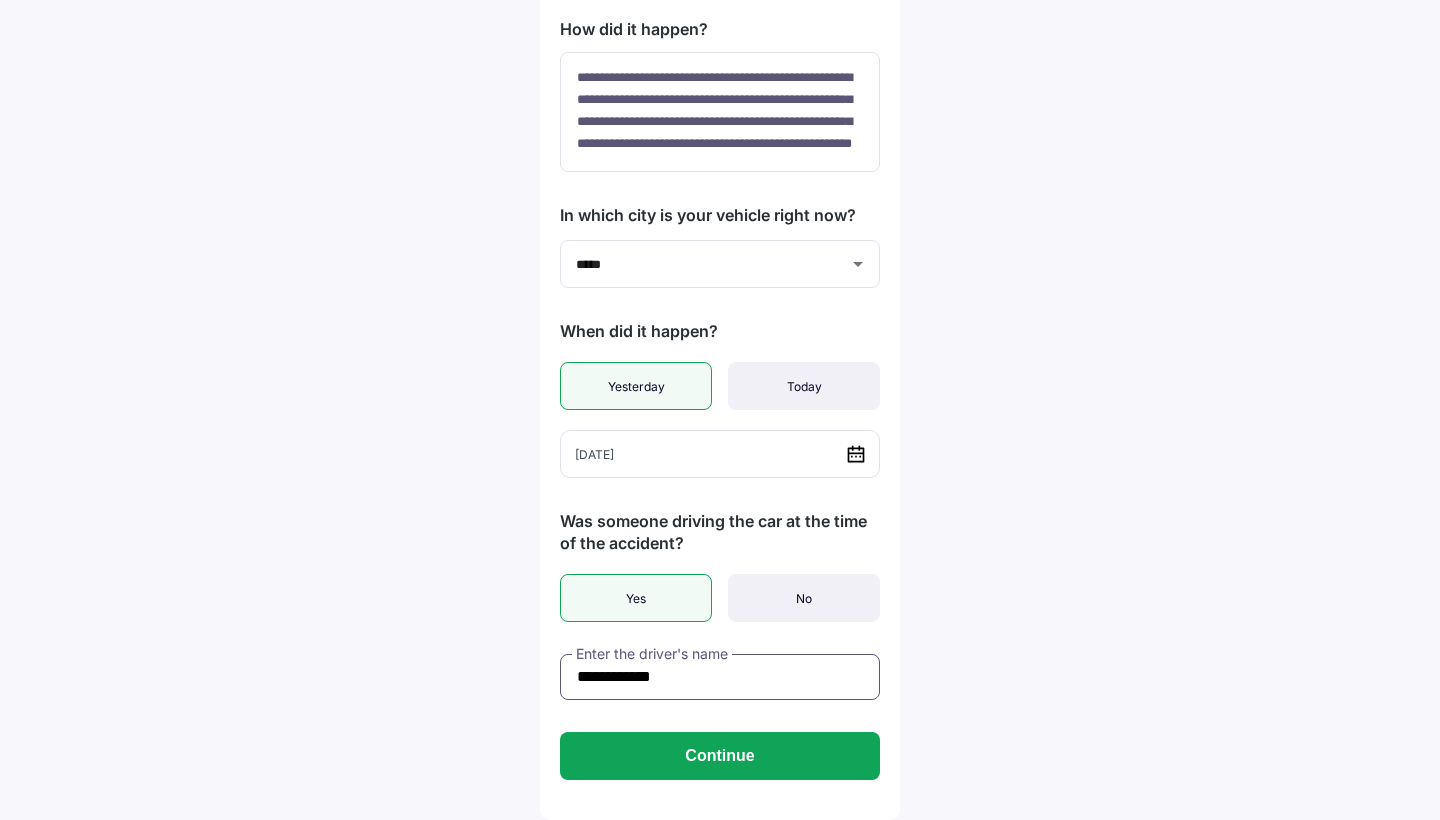 type on "**********" 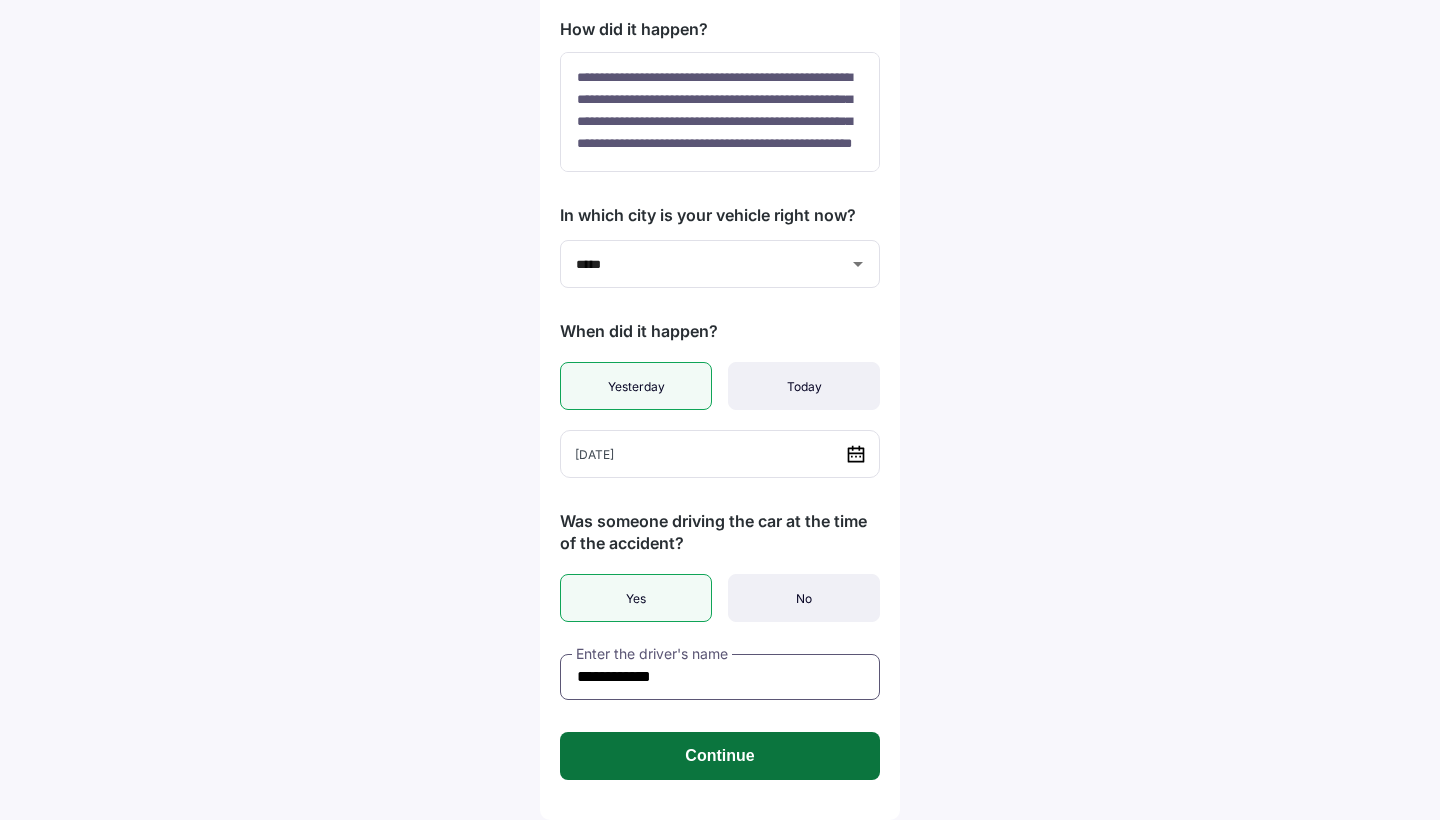 scroll, scrollTop: 410, scrollLeft: 0, axis: vertical 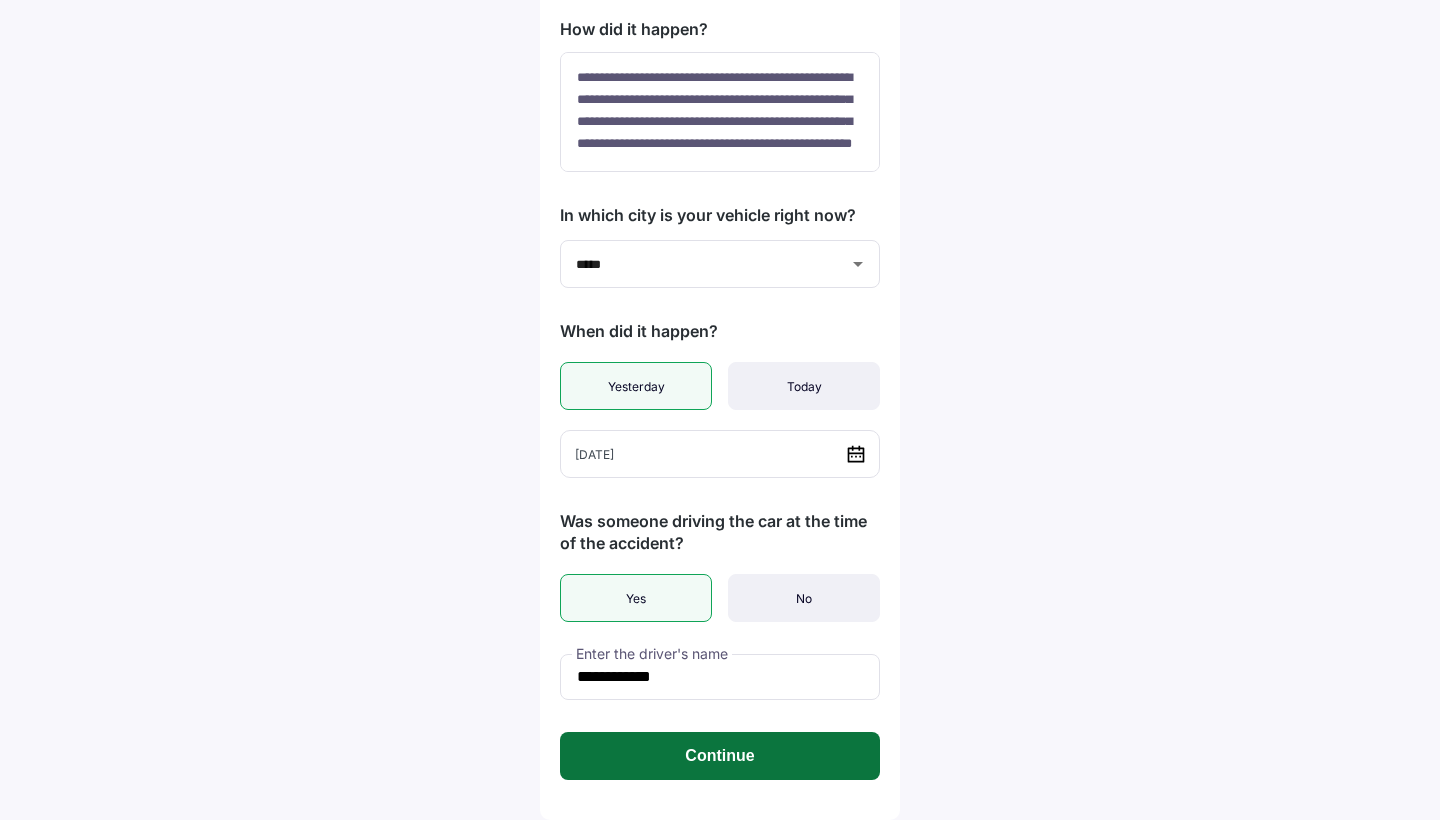 click on "Continue" at bounding box center [720, 756] 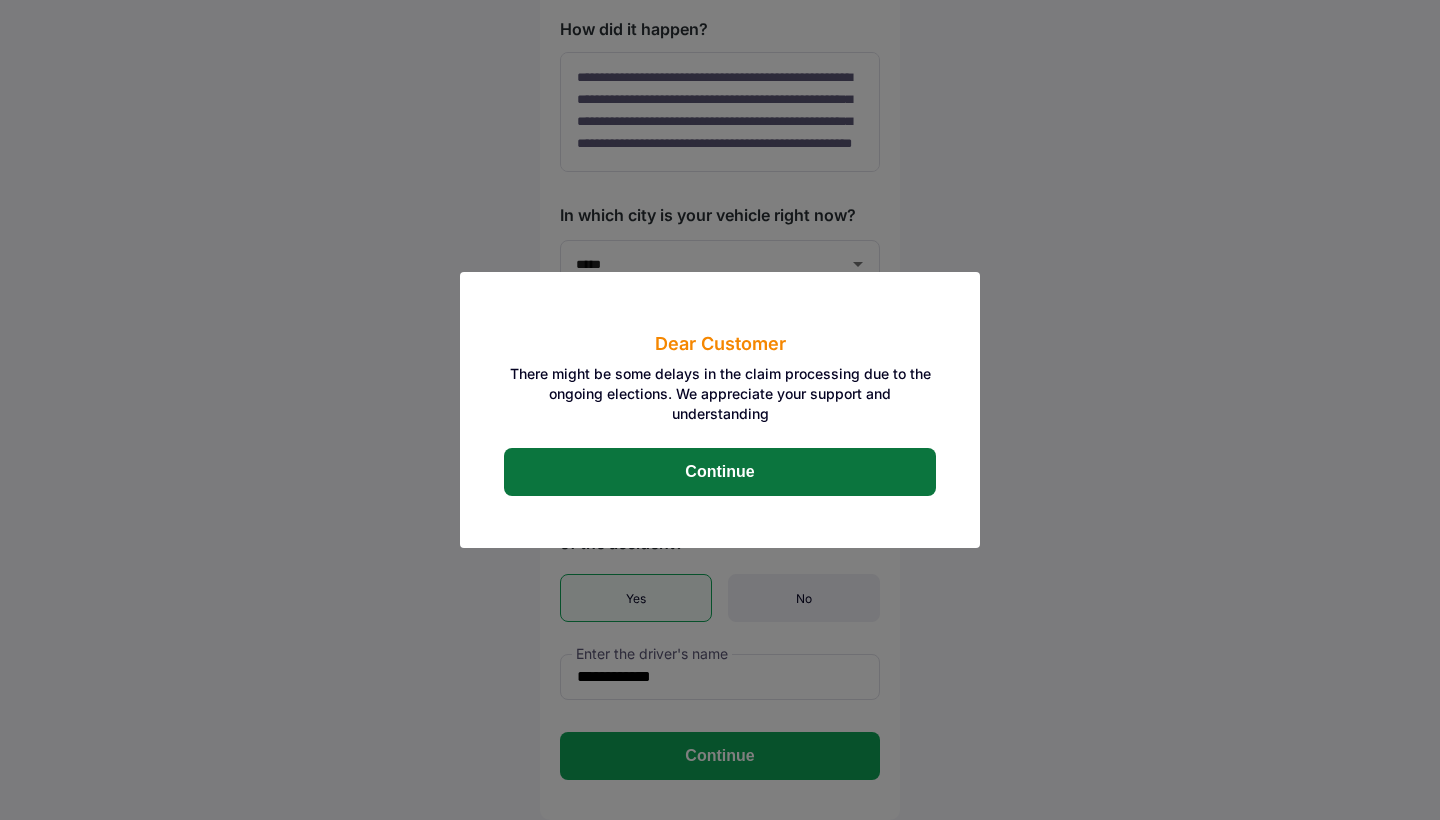 click on "Continue" at bounding box center (720, 472) 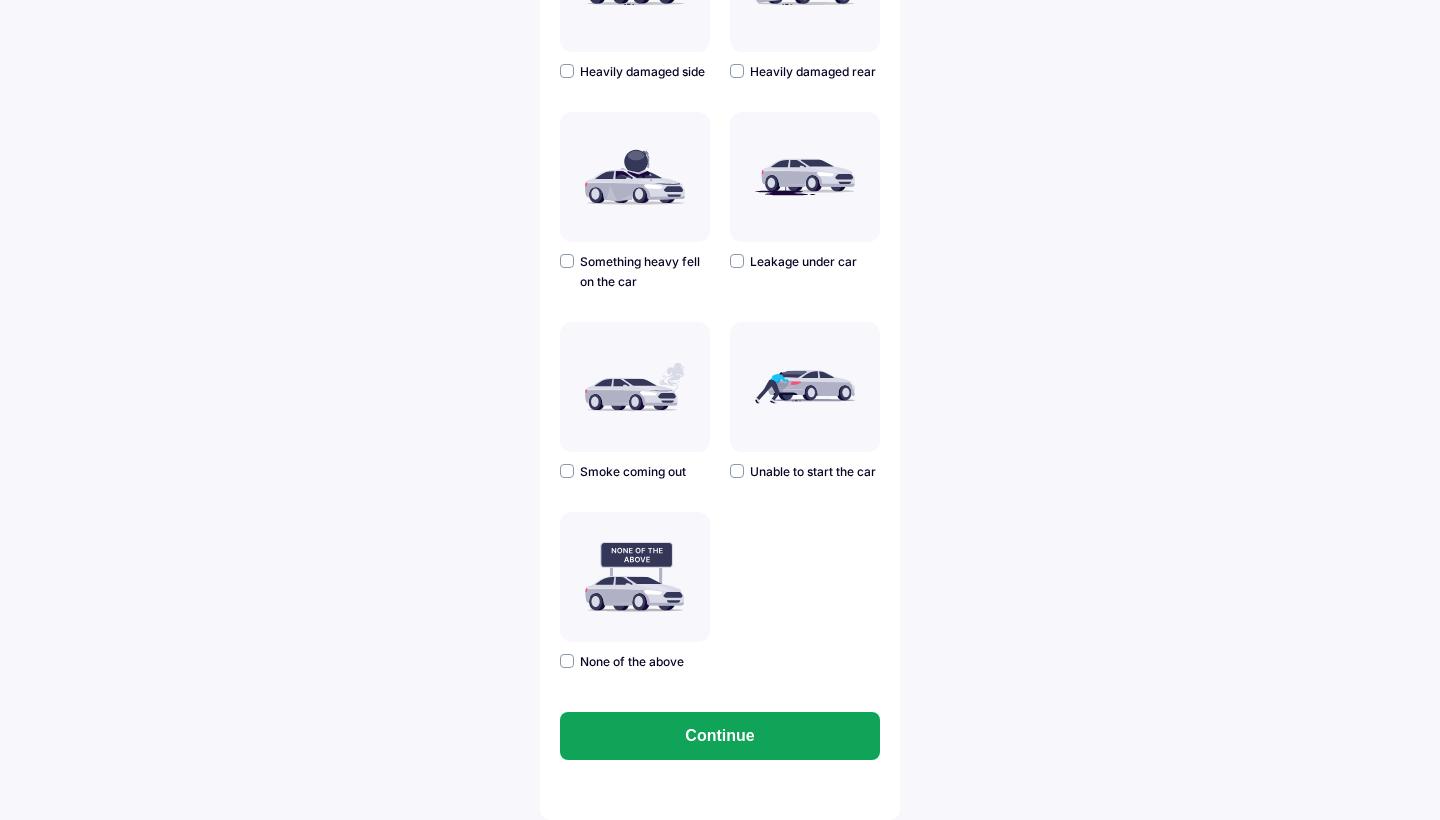 scroll, scrollTop: 482, scrollLeft: 0, axis: vertical 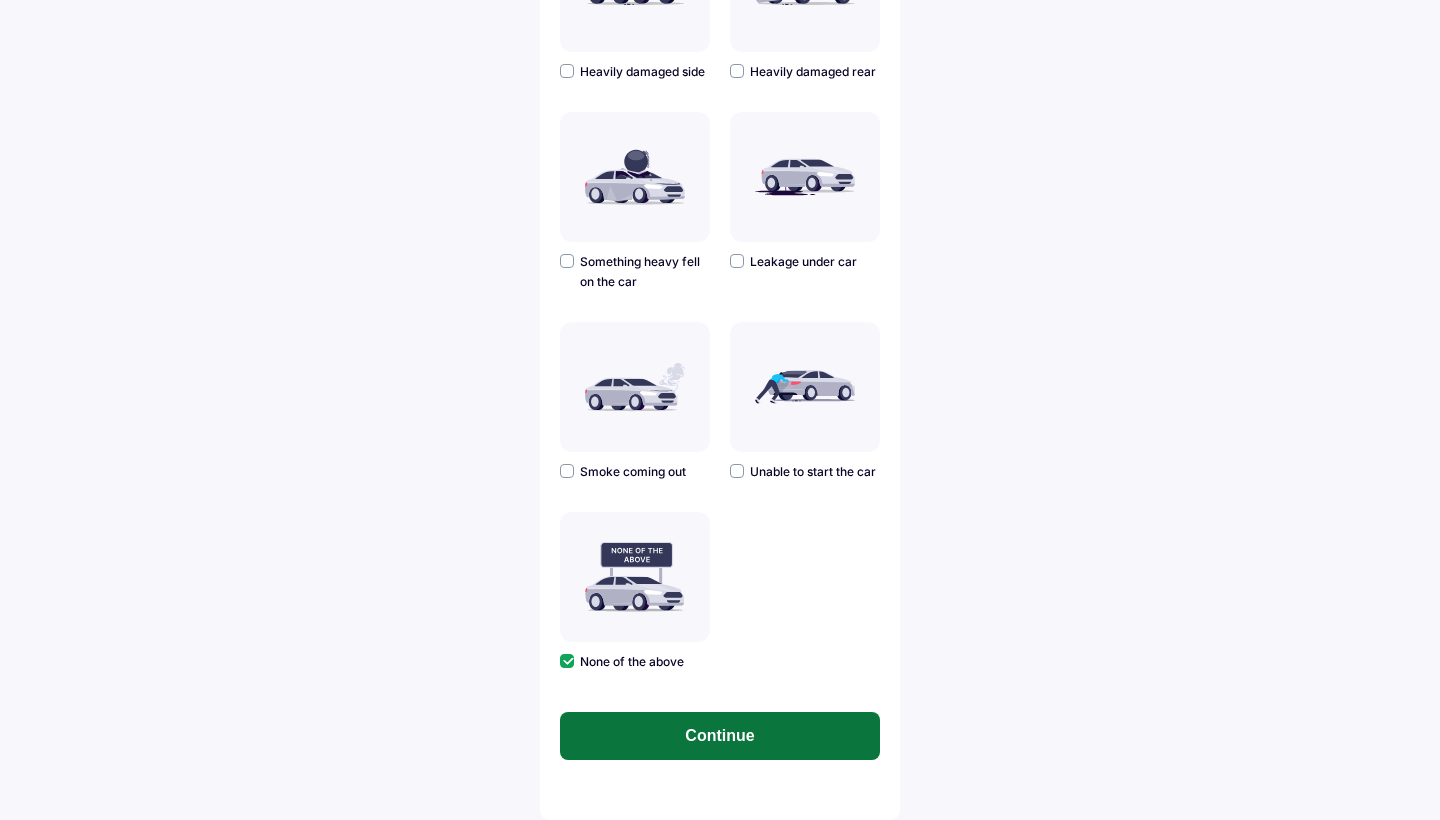 click on "Continue" at bounding box center (720, 736) 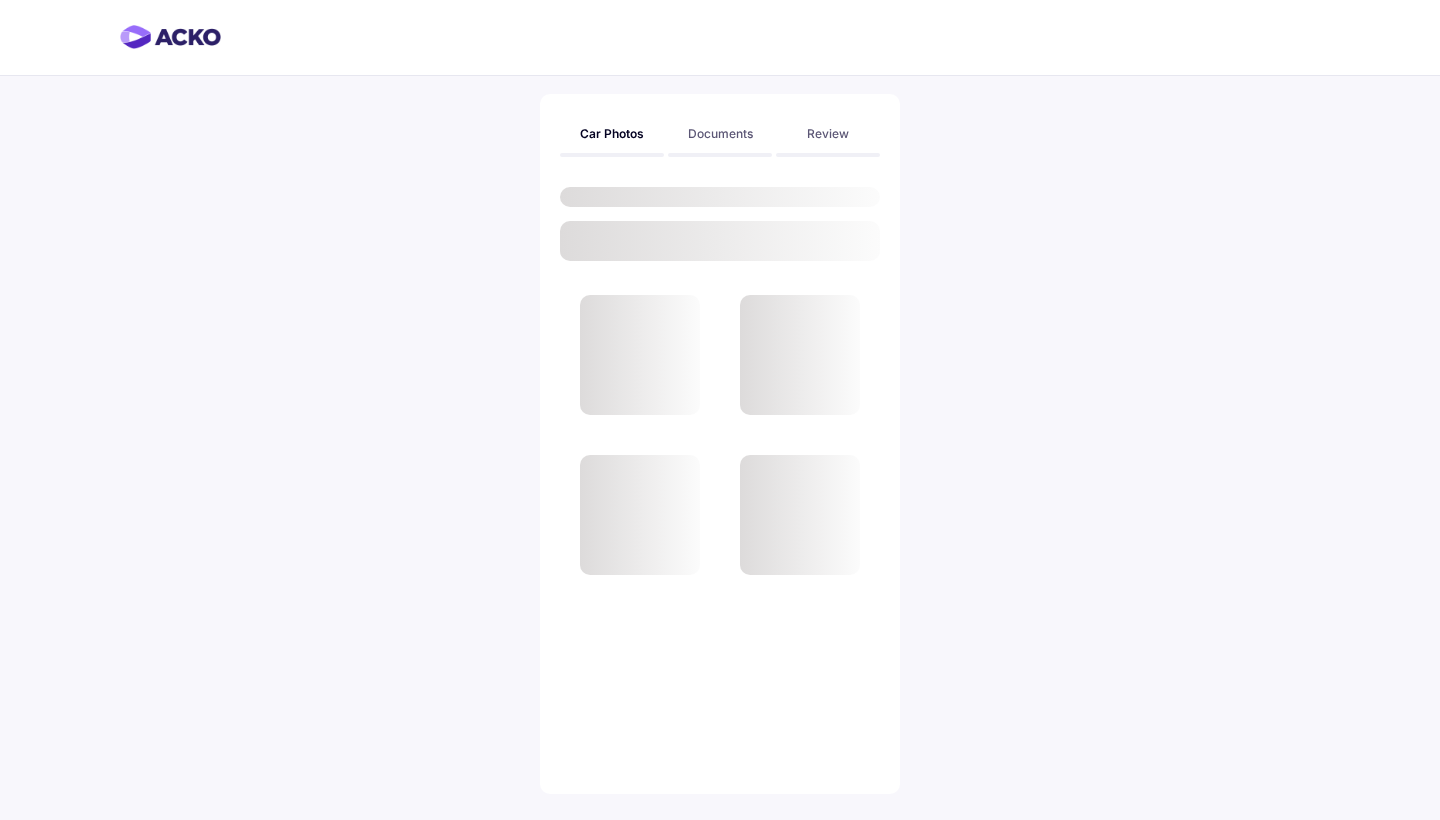 scroll, scrollTop: 0, scrollLeft: 0, axis: both 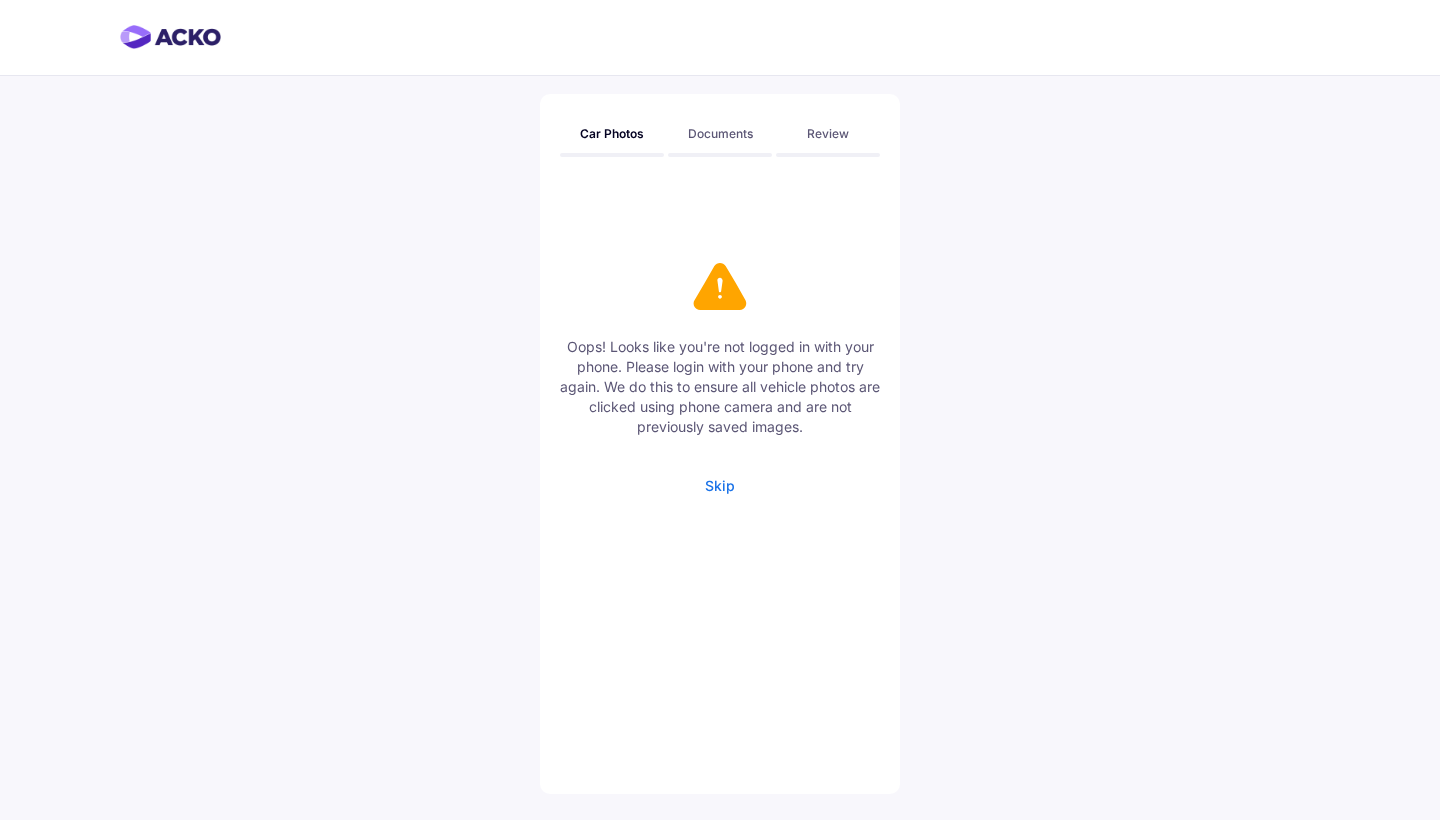 click on "Skip" at bounding box center [720, 485] 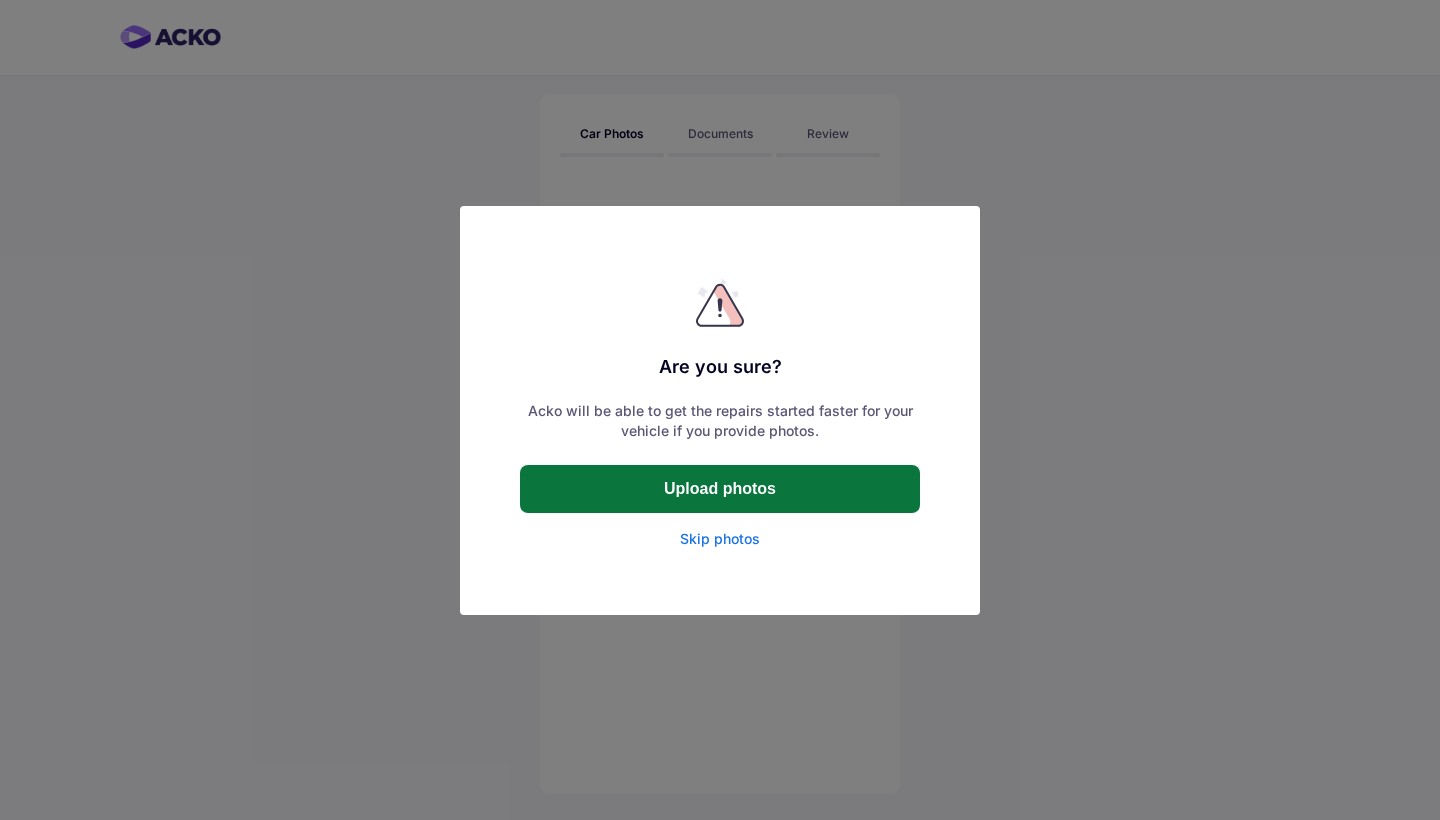 click on "Upload photos" at bounding box center (720, 489) 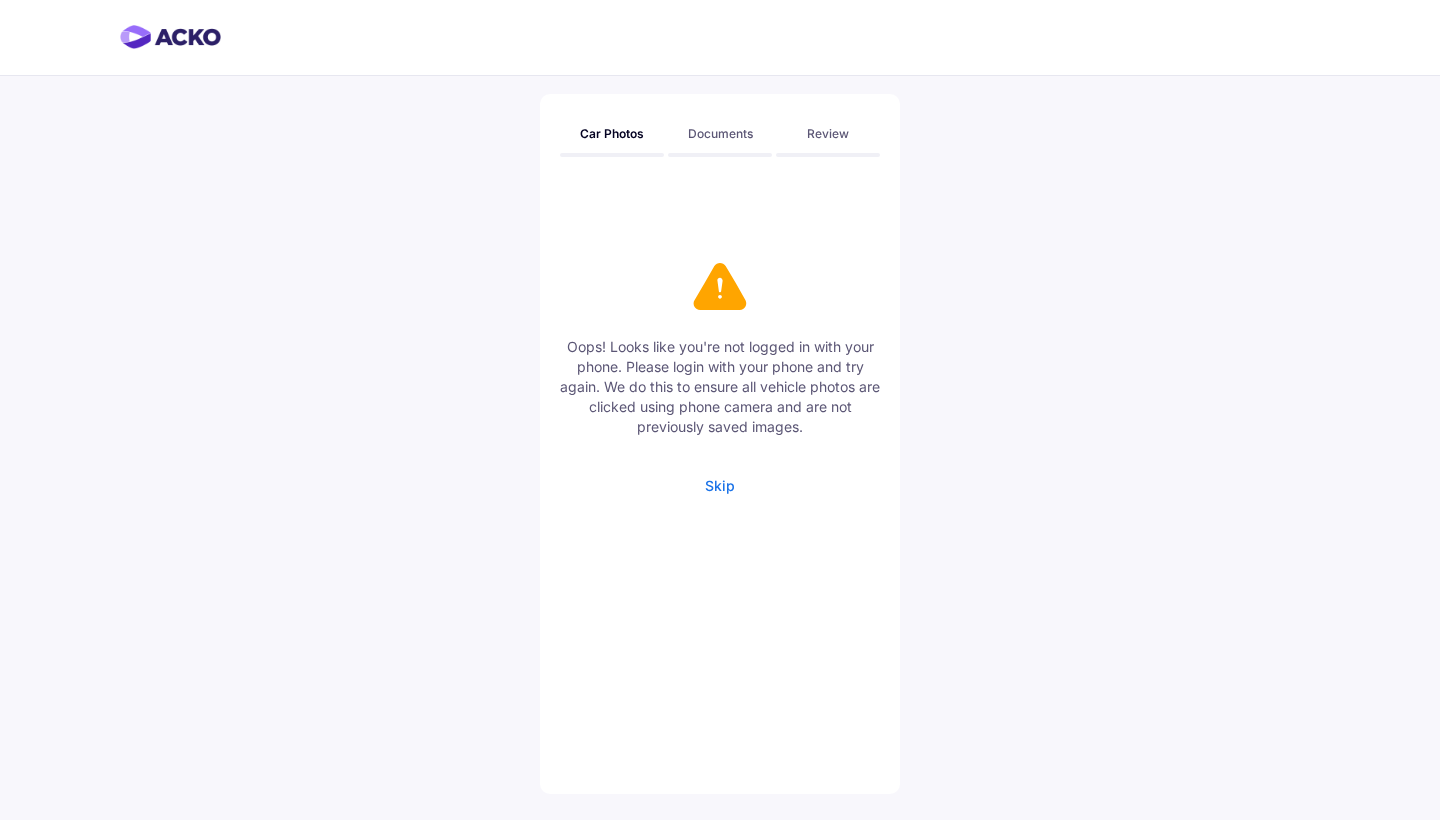 click on "Skip" at bounding box center (720, 485) 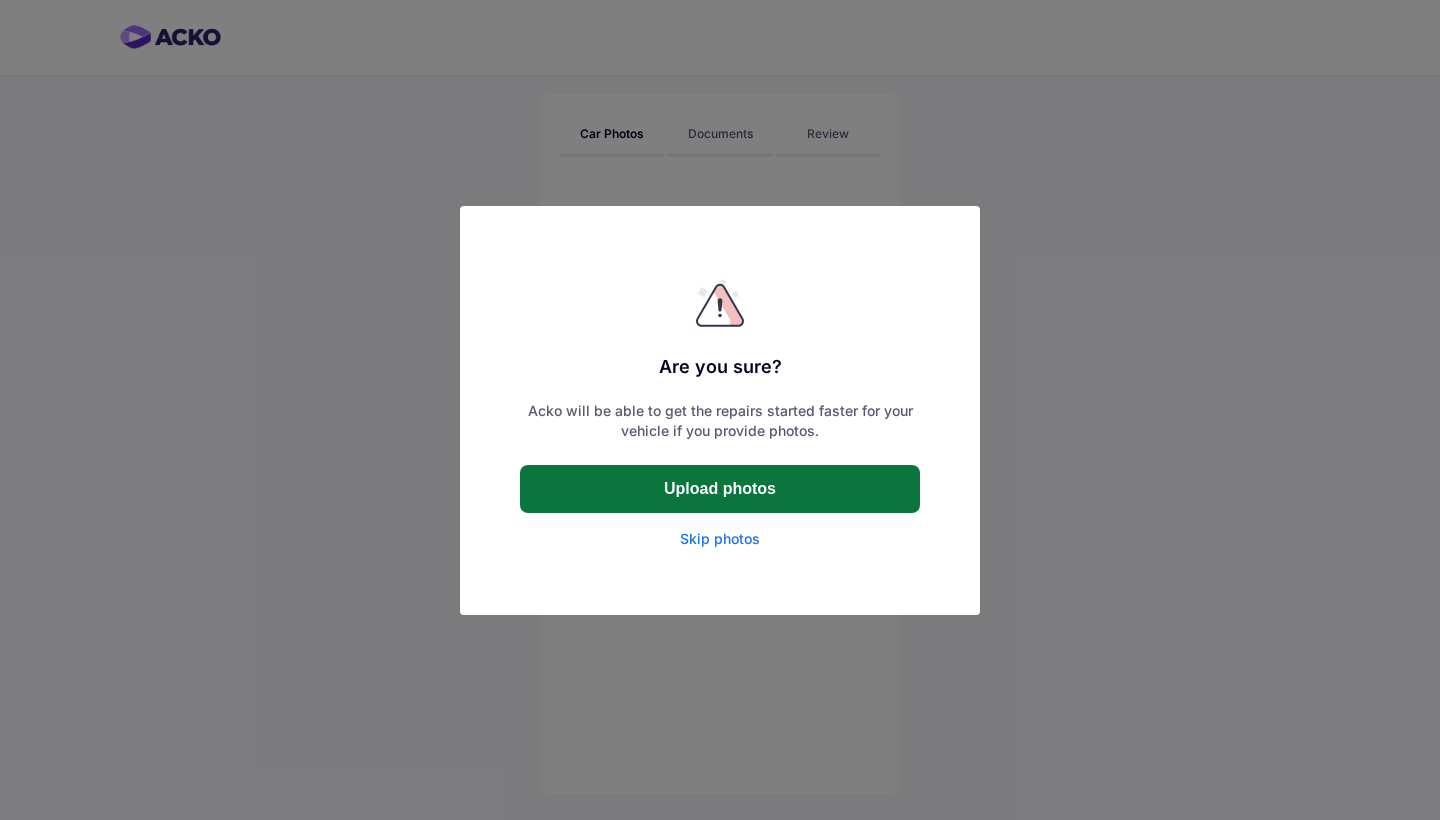 click on "Upload photos" at bounding box center (720, 489) 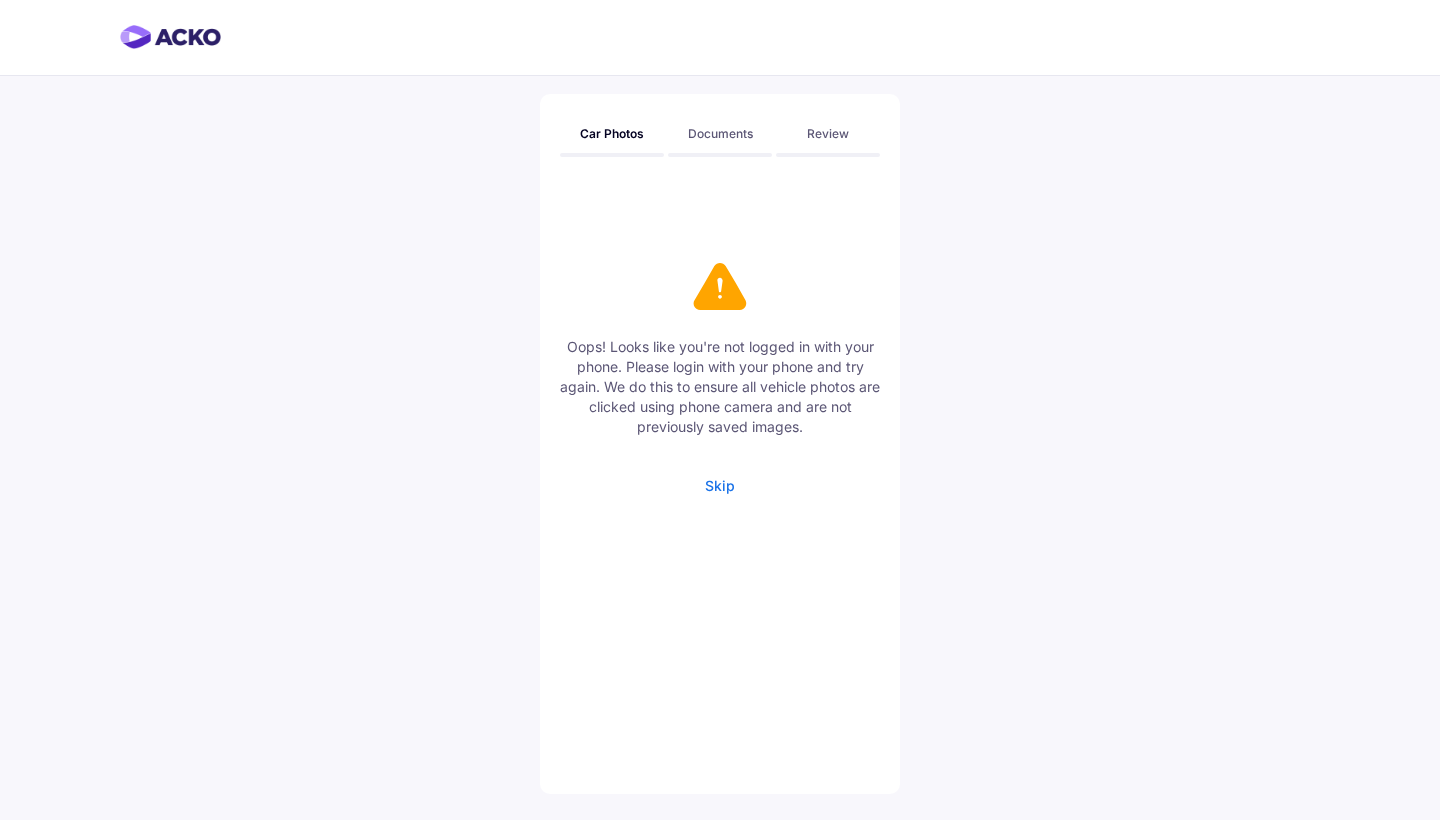 click on "Skip" at bounding box center (720, 485) 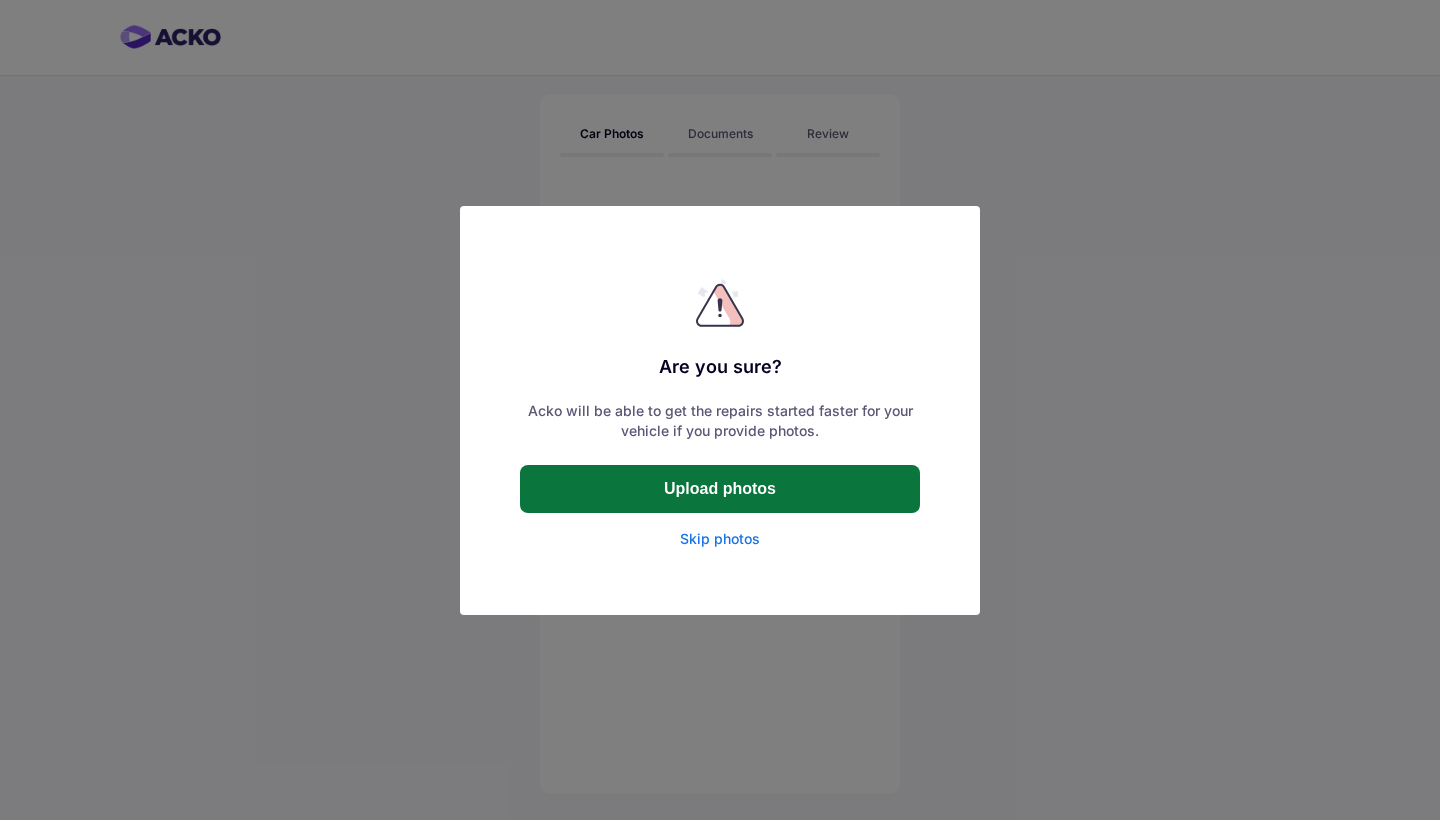 click on "Upload photos" at bounding box center [720, 489] 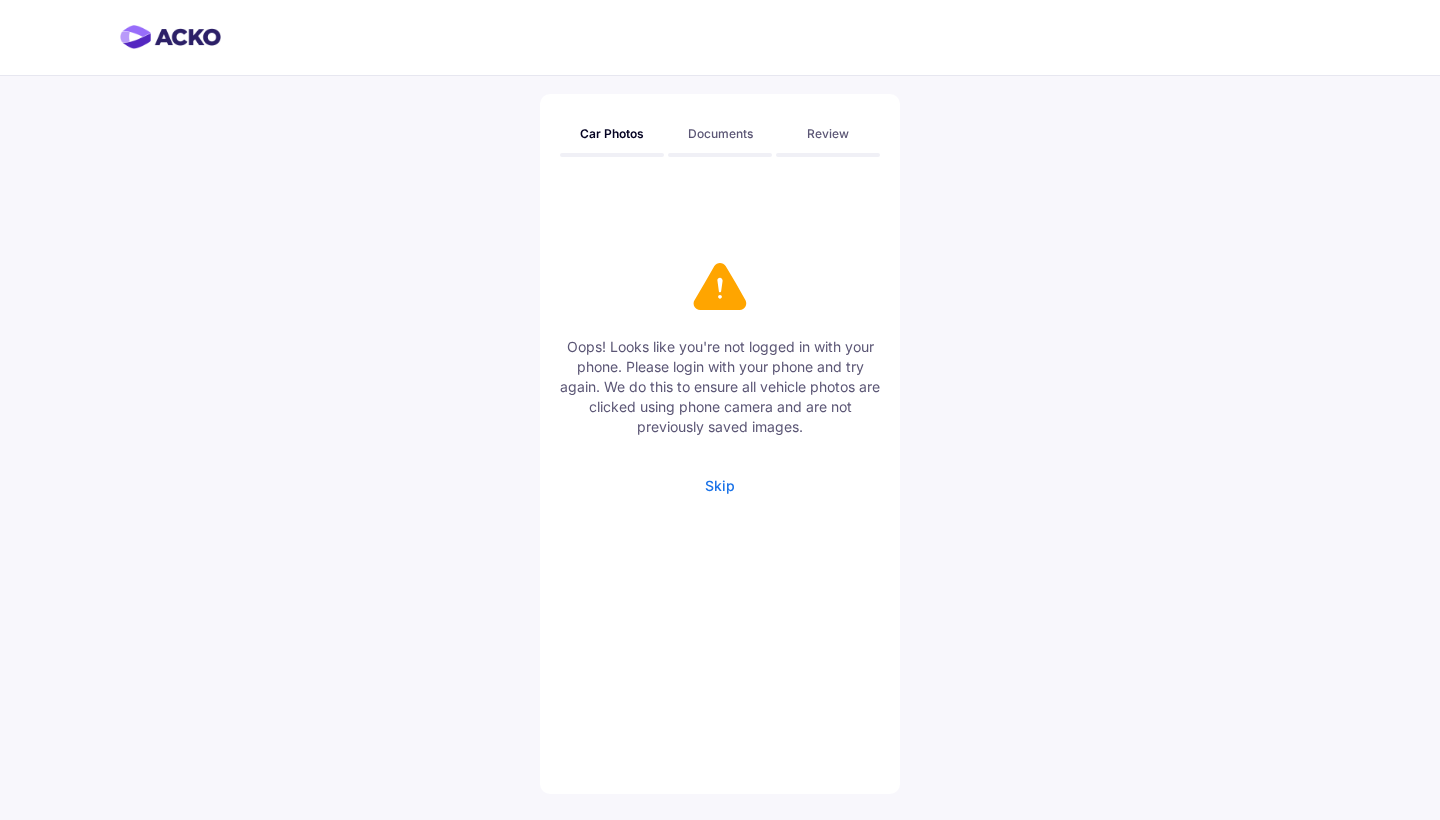 click on "Car Photos Documents Review Oops! Looks like you're not logged in with your phone. Please login with your phone and try again. We do this to ensure all vehicle photos are clicked using phone camera and are not previously saved images. Skip" at bounding box center (720, 444) 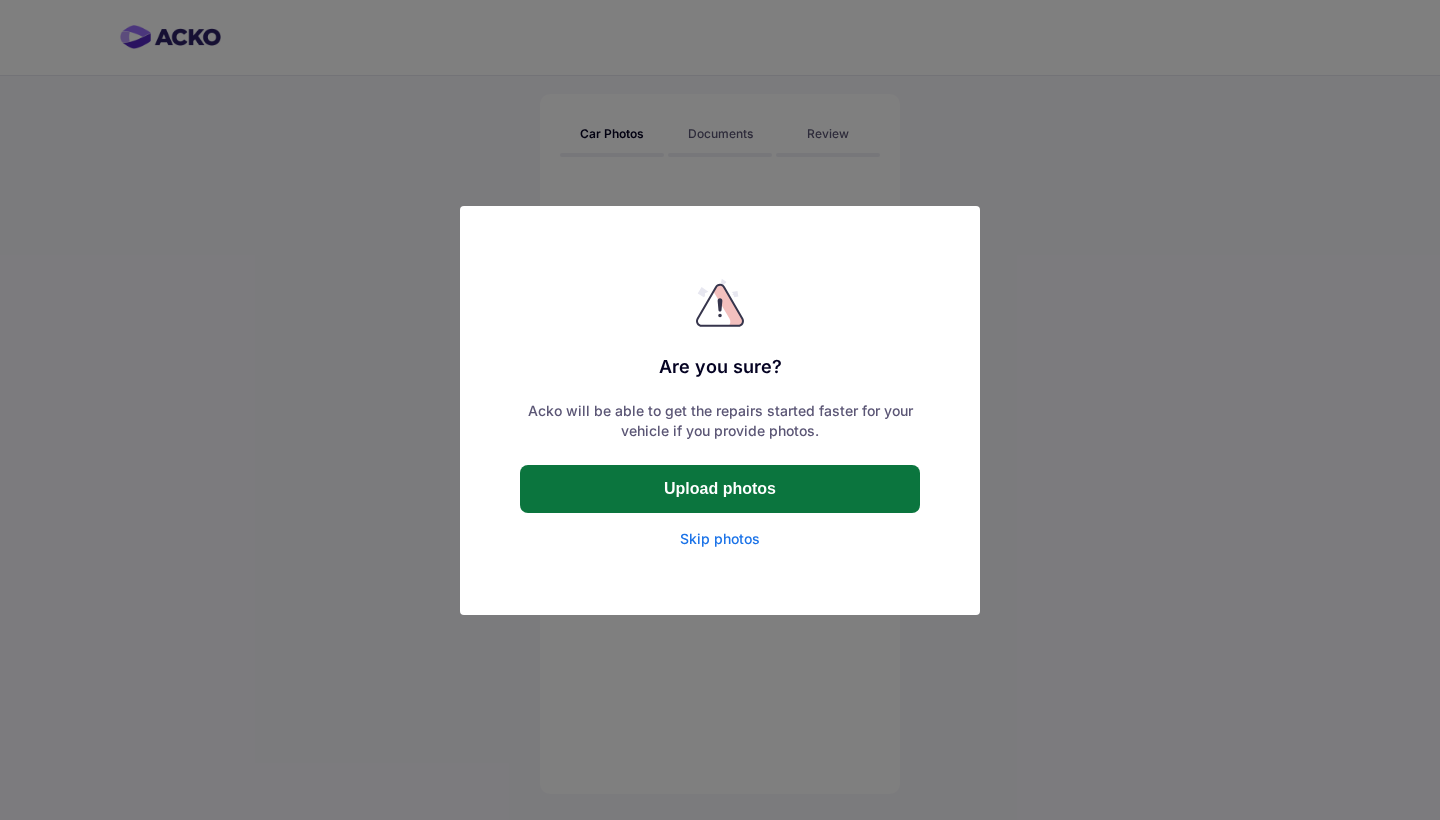 click on "Upload photos" at bounding box center (720, 489) 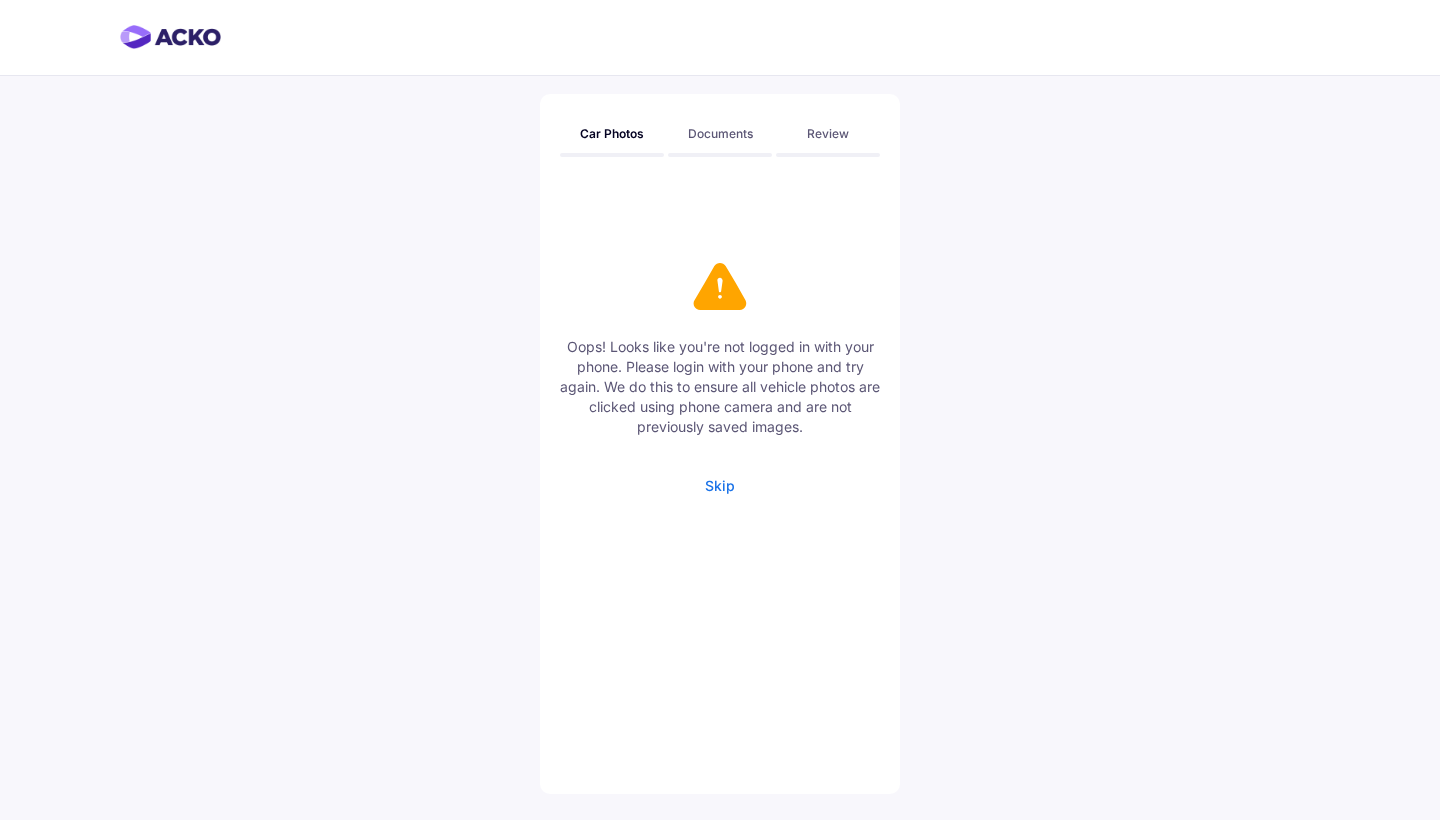 click on "Car Photos Documents Review Oops! Looks like you're not logged in with your phone. Please login with your phone and try again. We do this to ensure all vehicle photos are clicked using phone camera and are not previously saved images. Skip" at bounding box center [720, 444] 